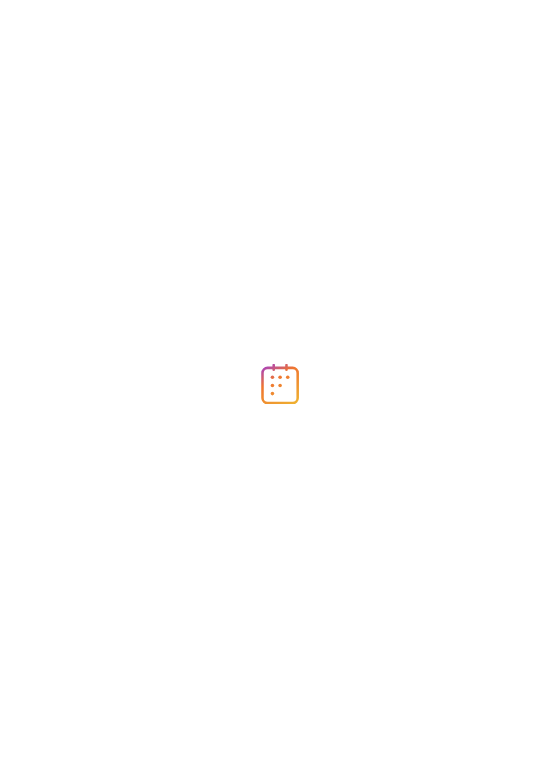 scroll, scrollTop: 0, scrollLeft: 0, axis: both 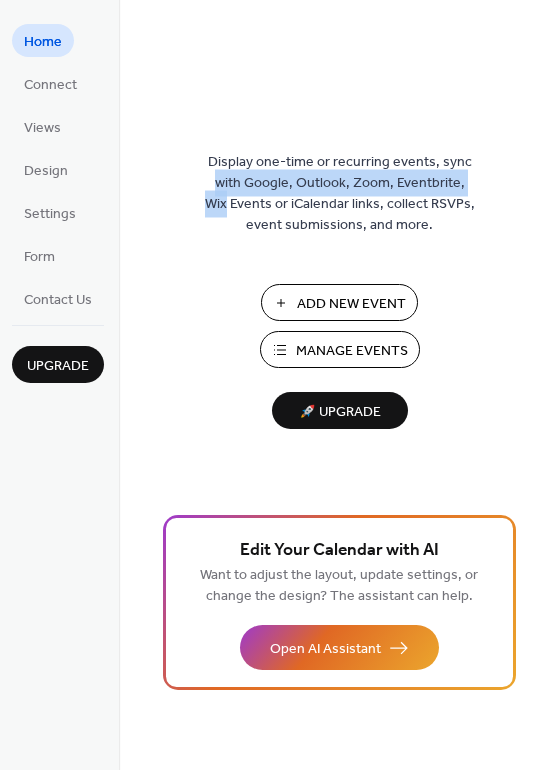 drag, startPoint x: 552, startPoint y: 101, endPoint x: 561, endPoint y: 173, distance: 72.56032 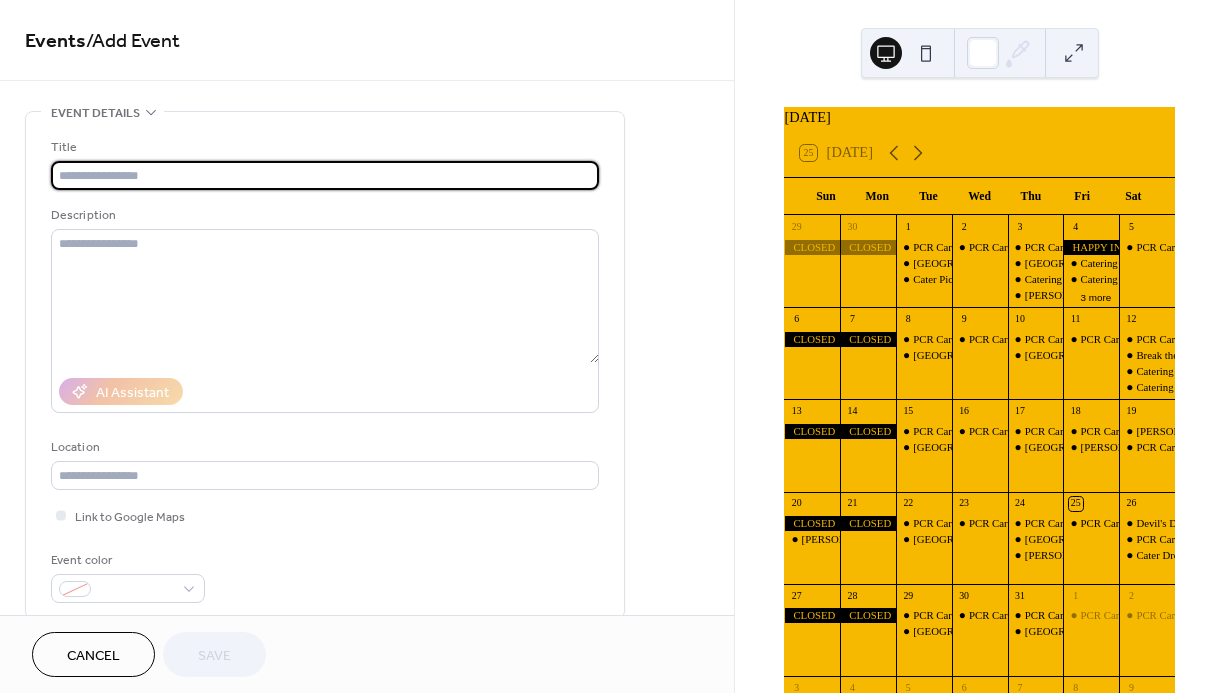 scroll, scrollTop: 0, scrollLeft: 0, axis: both 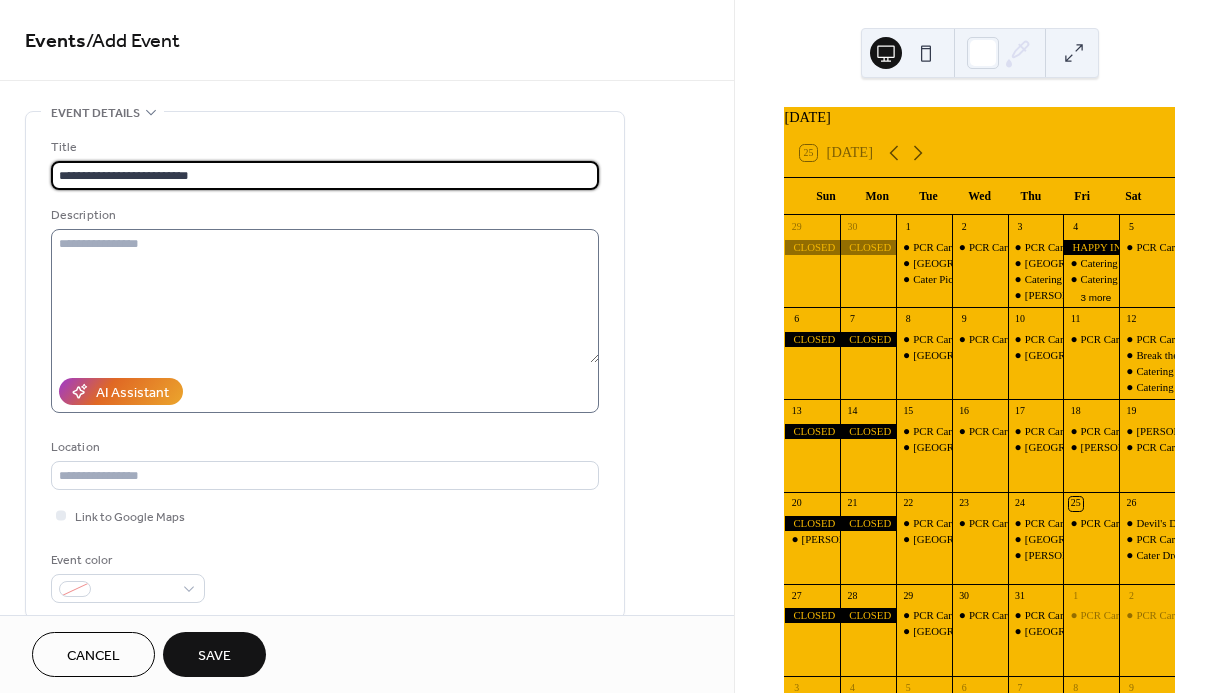 type on "**********" 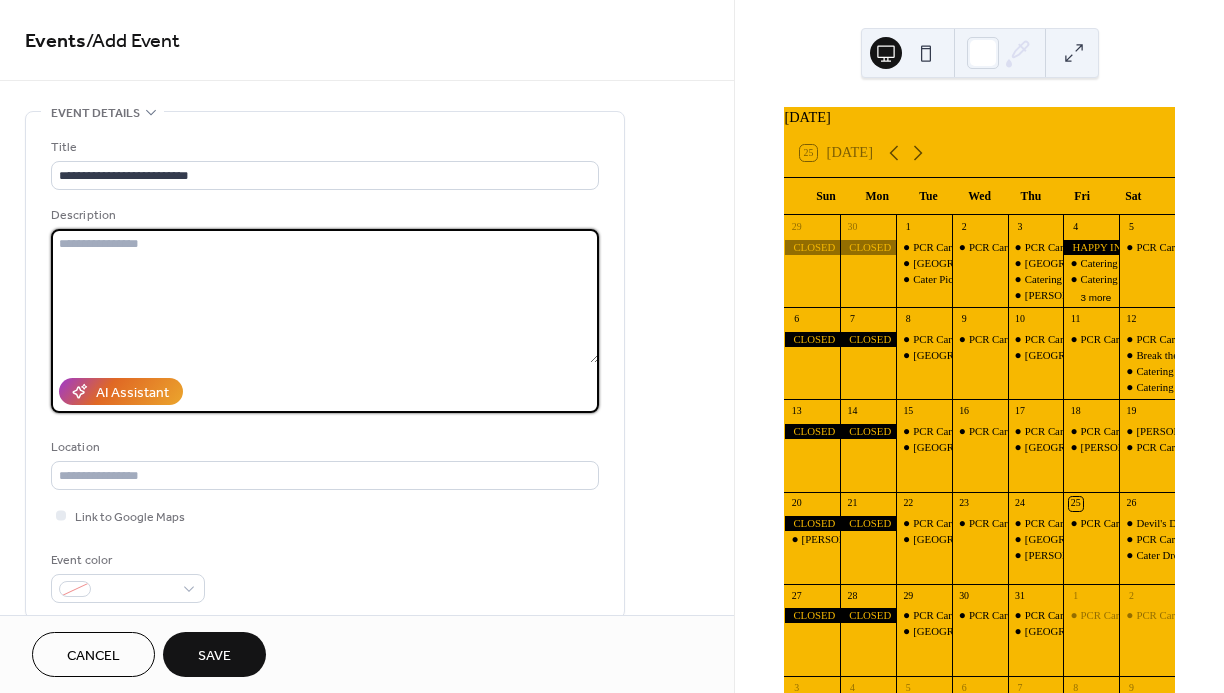 click at bounding box center (325, 296) 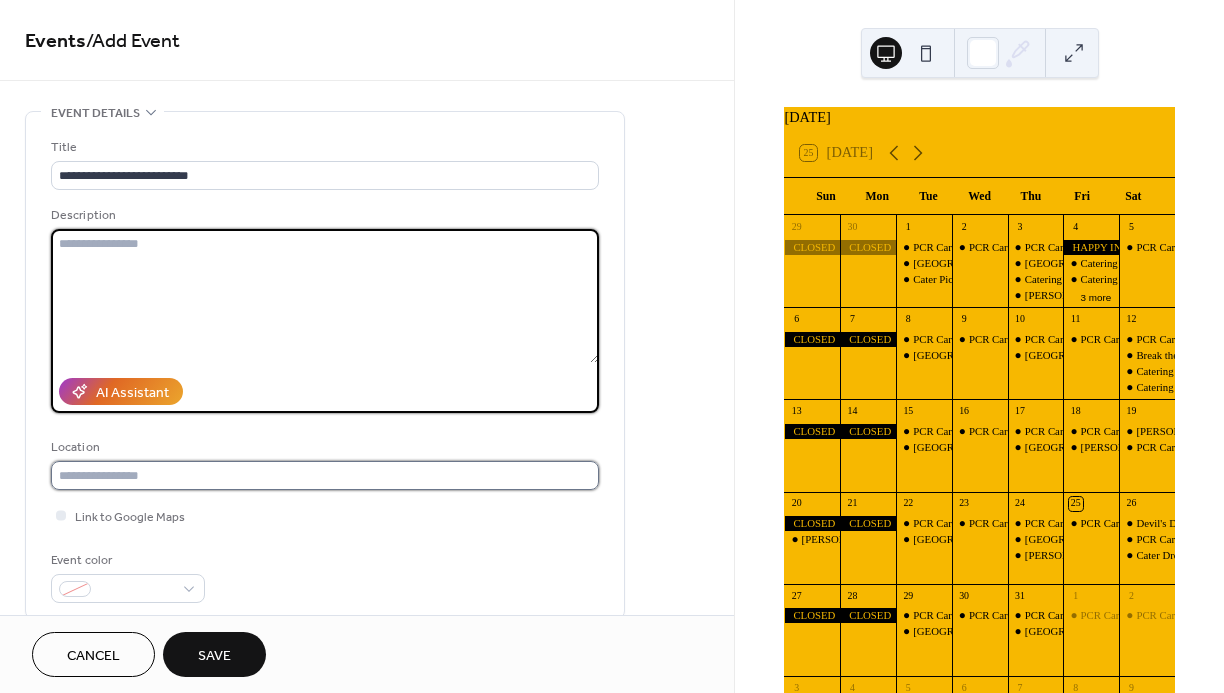 click at bounding box center (325, 475) 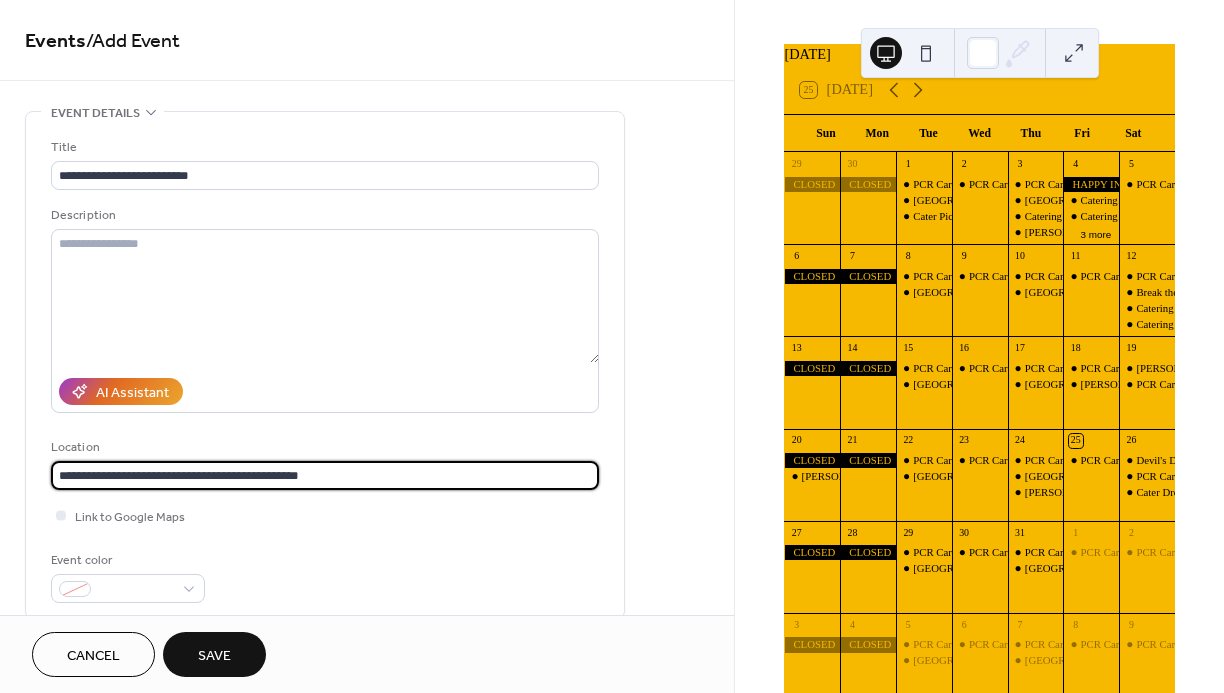 scroll, scrollTop: 61, scrollLeft: 0, axis: vertical 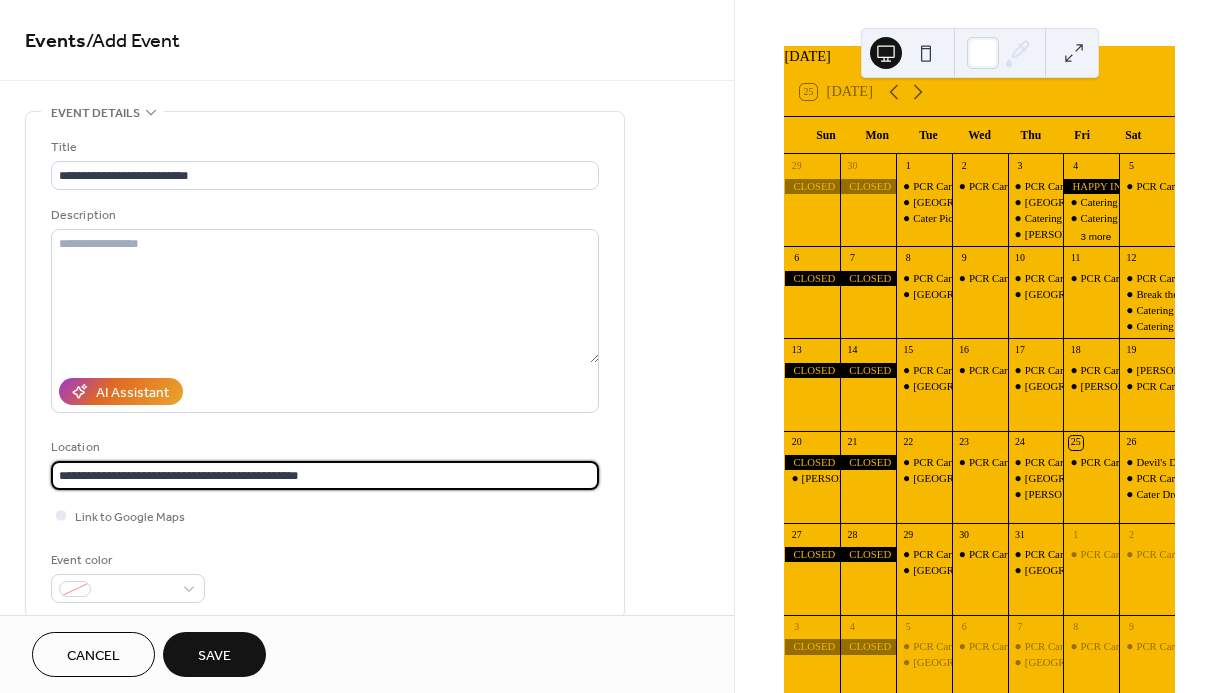 type on "**********" 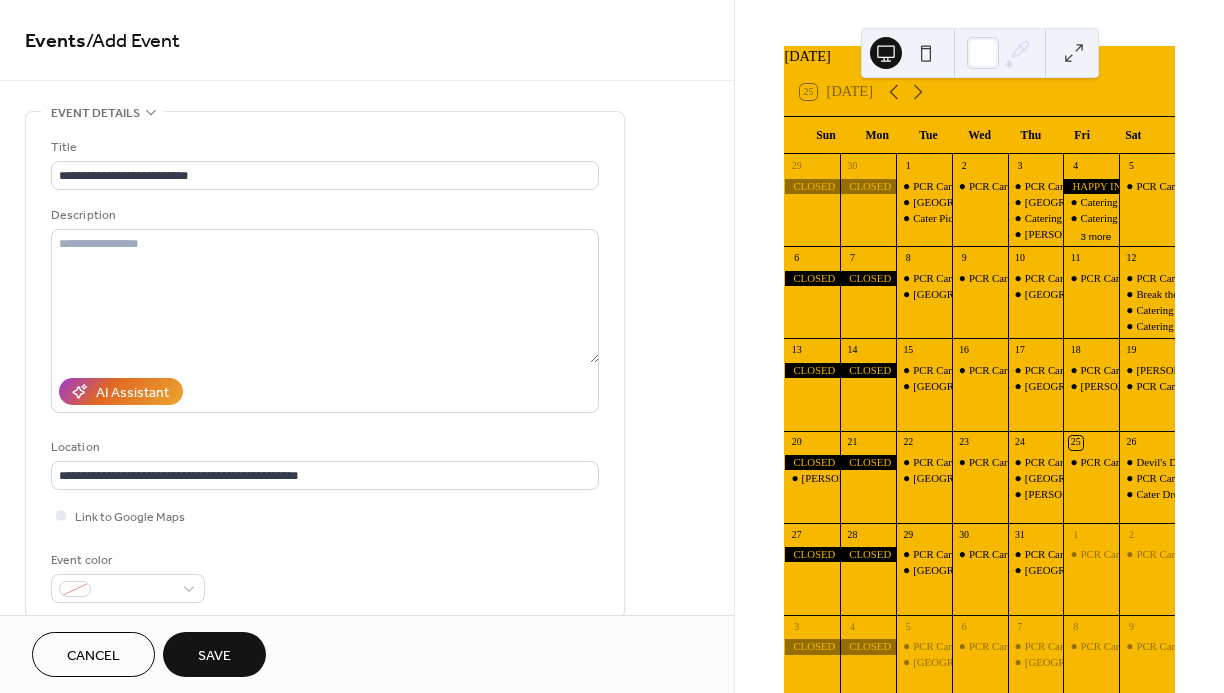 drag, startPoint x: 728, startPoint y: 269, endPoint x: 731, endPoint y: 282, distance: 13.341664 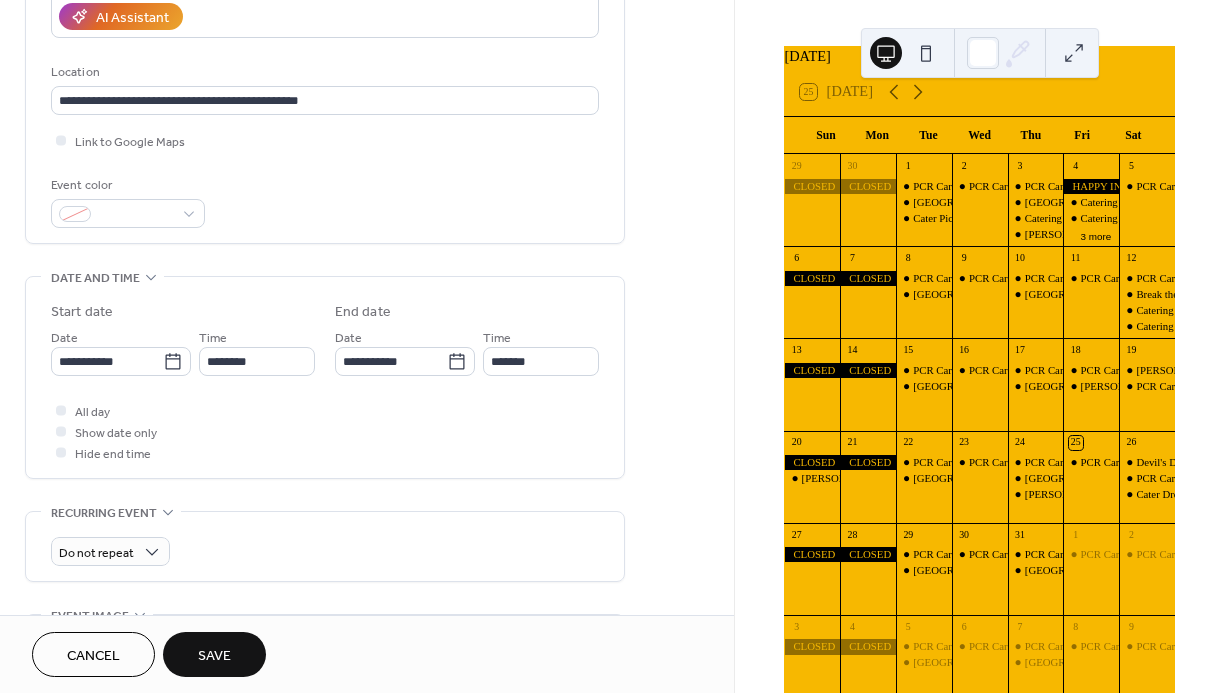 scroll, scrollTop: 394, scrollLeft: 0, axis: vertical 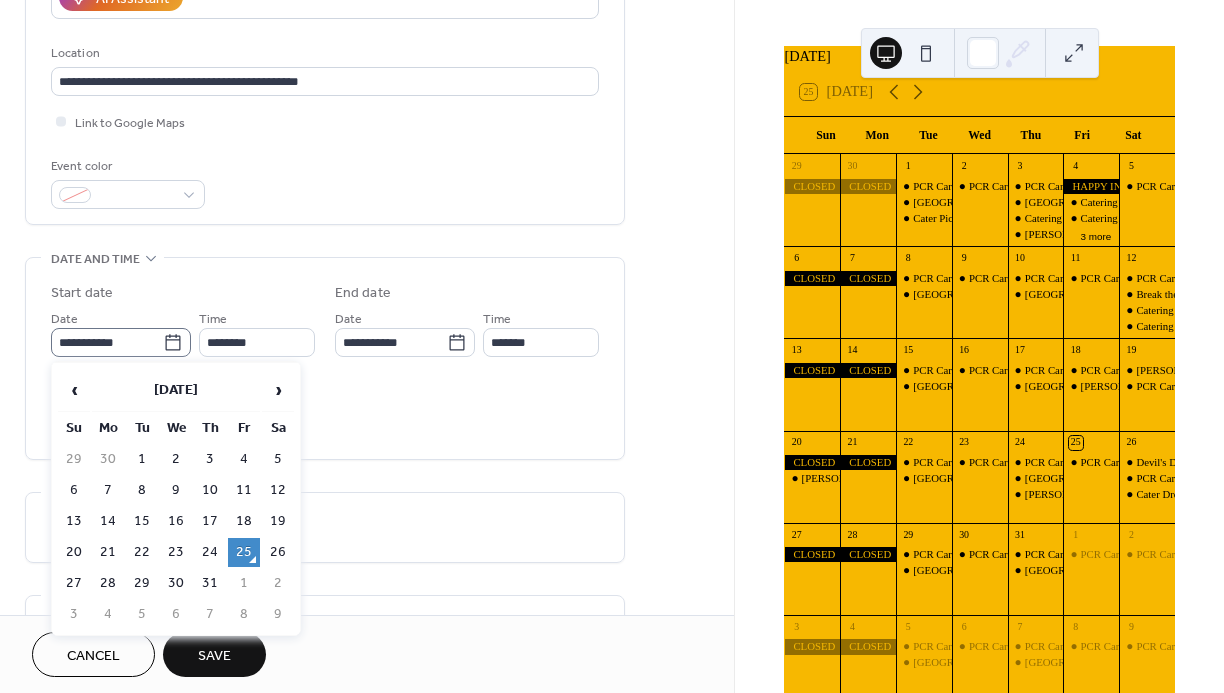 click 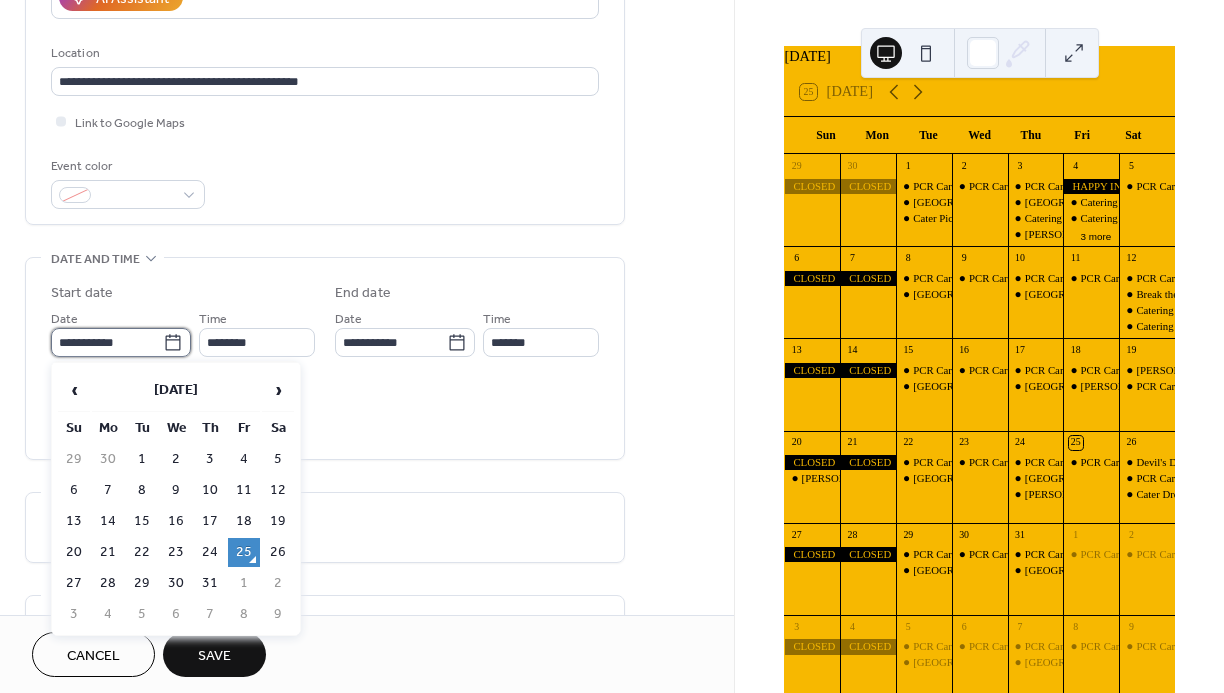 click on "**********" at bounding box center (107, 342) 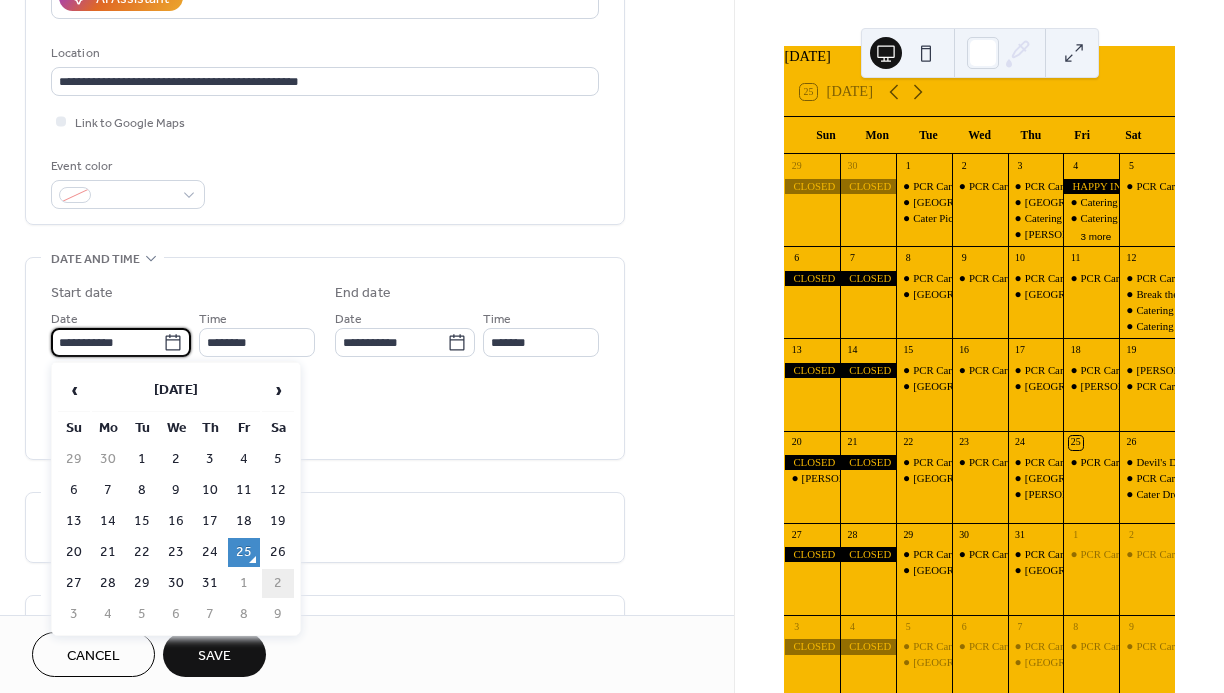 click on "2" at bounding box center [278, 583] 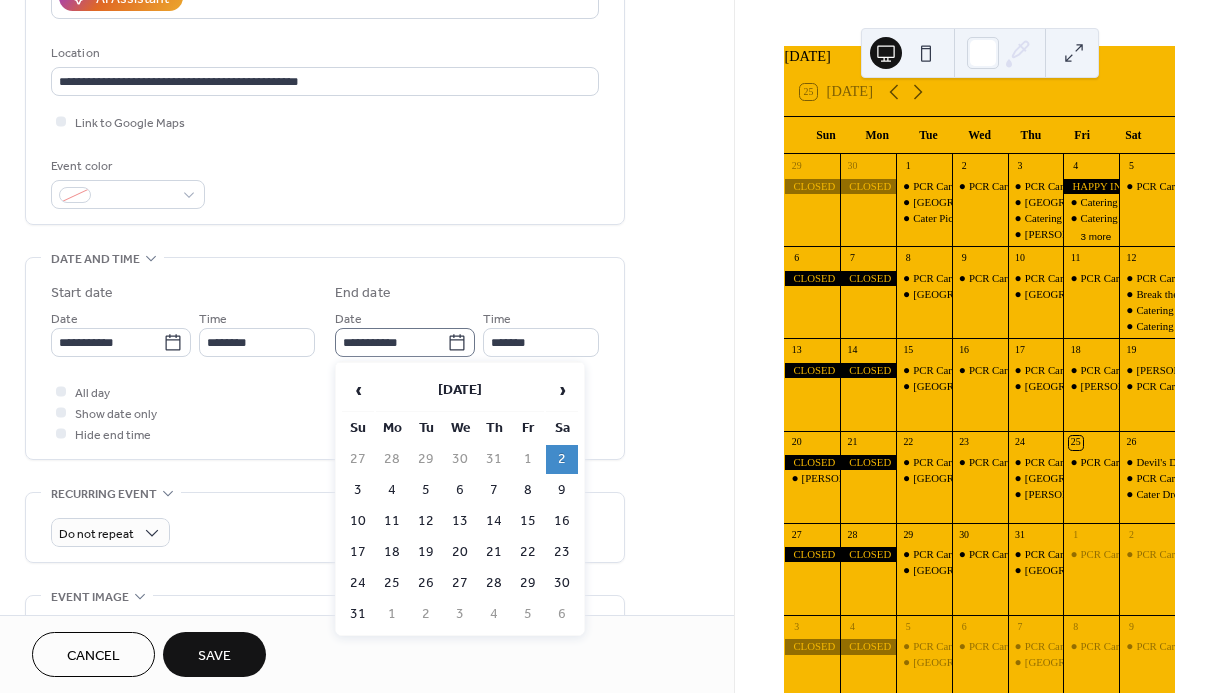 click 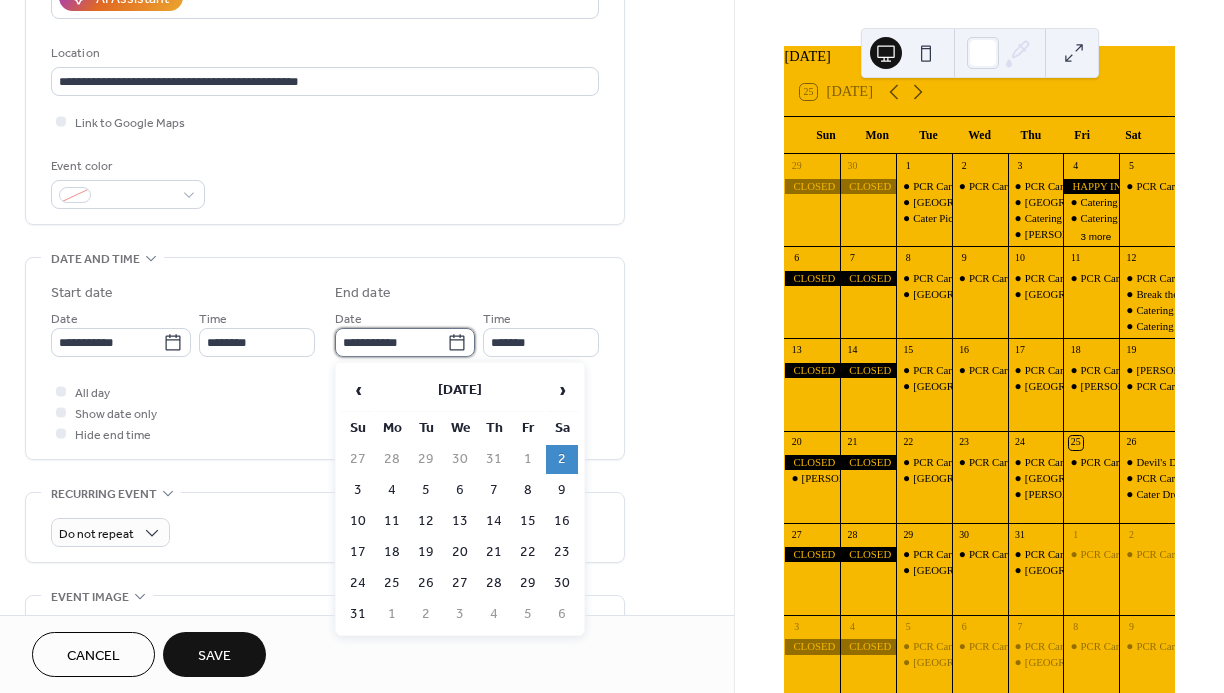 click on "**********" at bounding box center (391, 342) 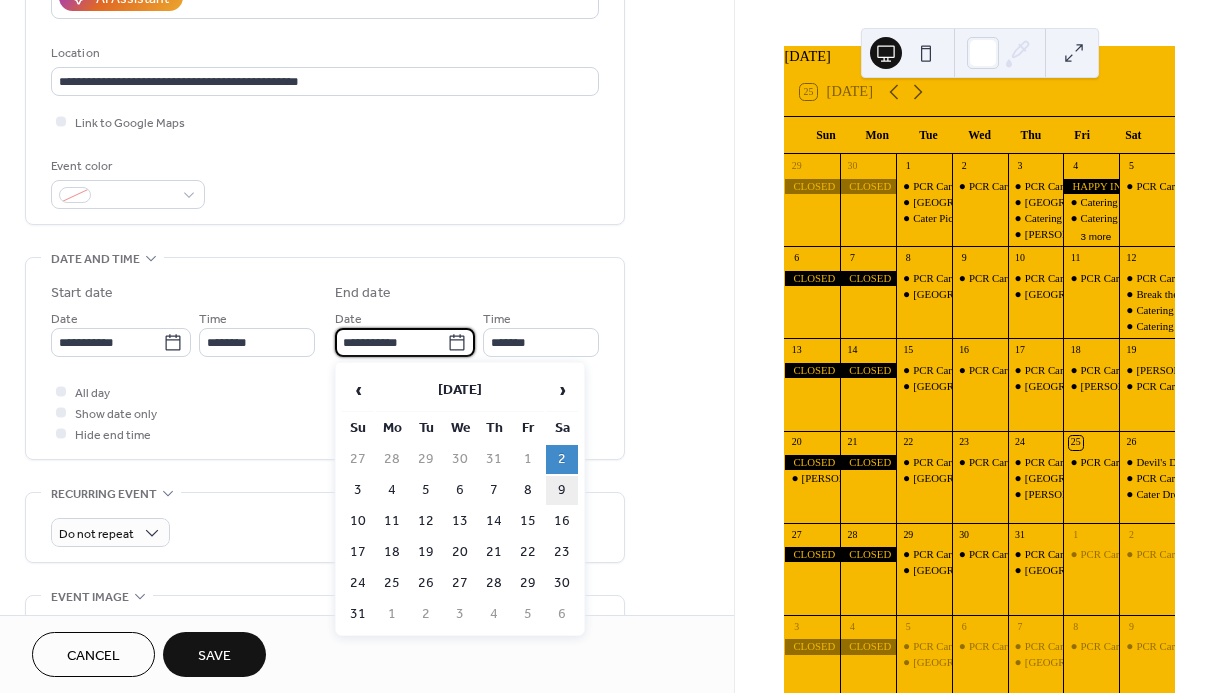 click on "9" at bounding box center [562, 490] 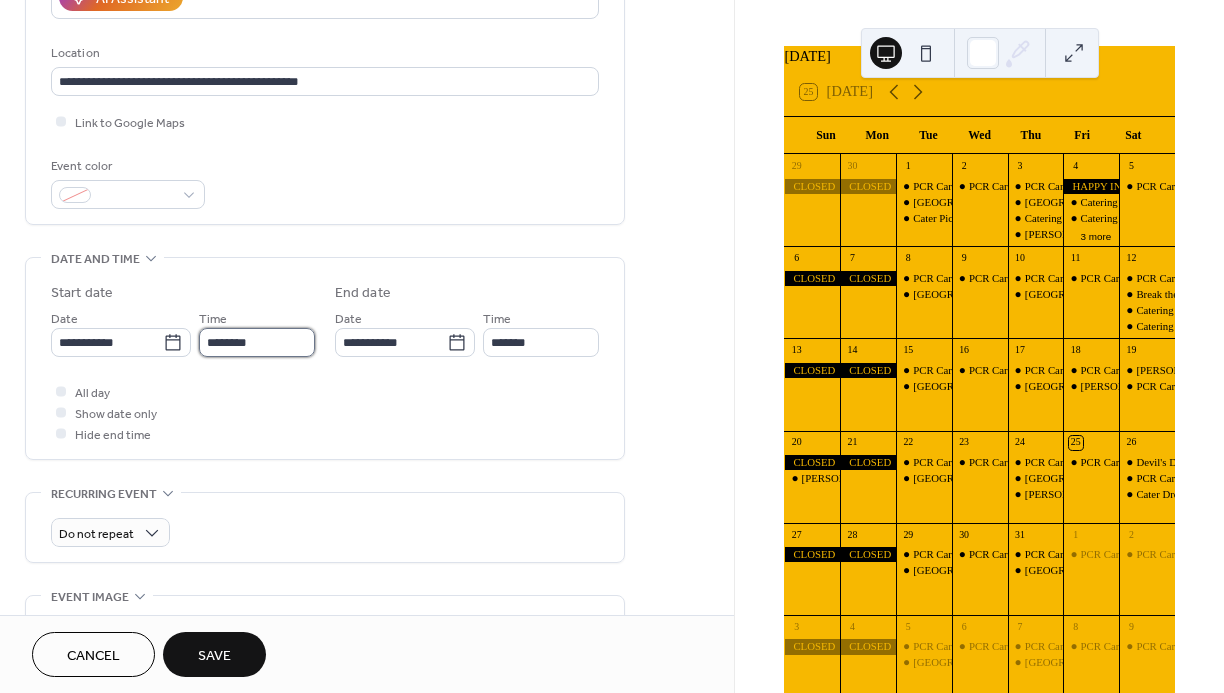 click on "********" at bounding box center [257, 342] 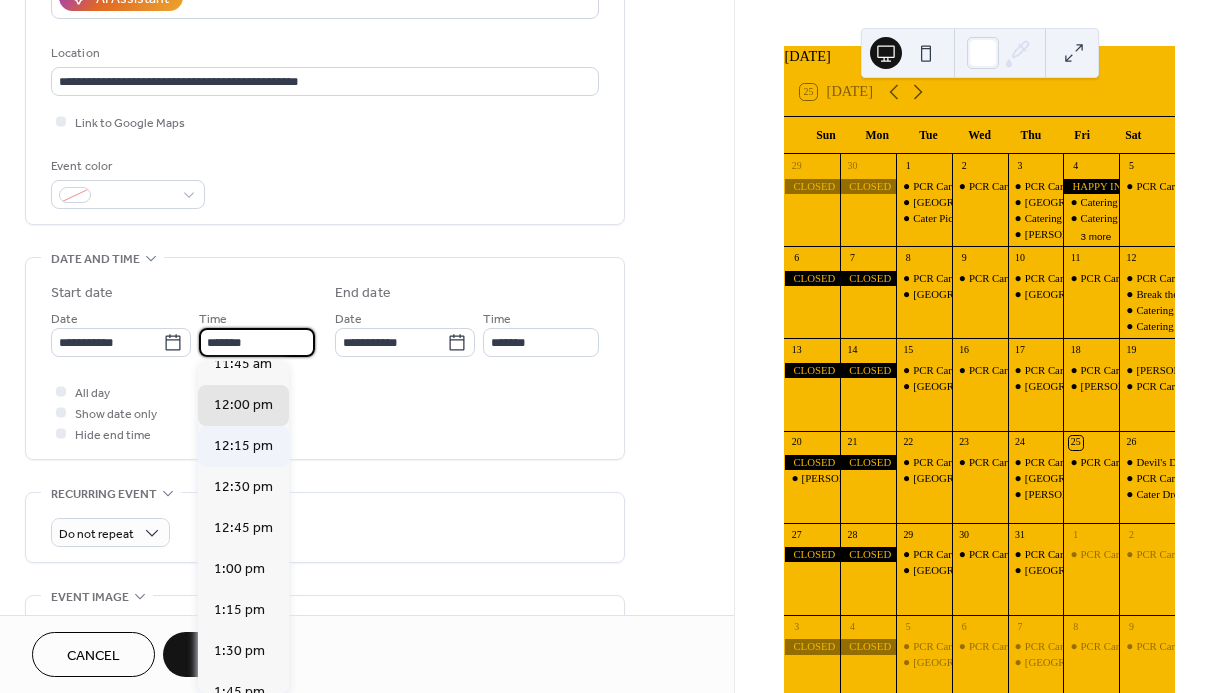 scroll, scrollTop: 2268, scrollLeft: 0, axis: vertical 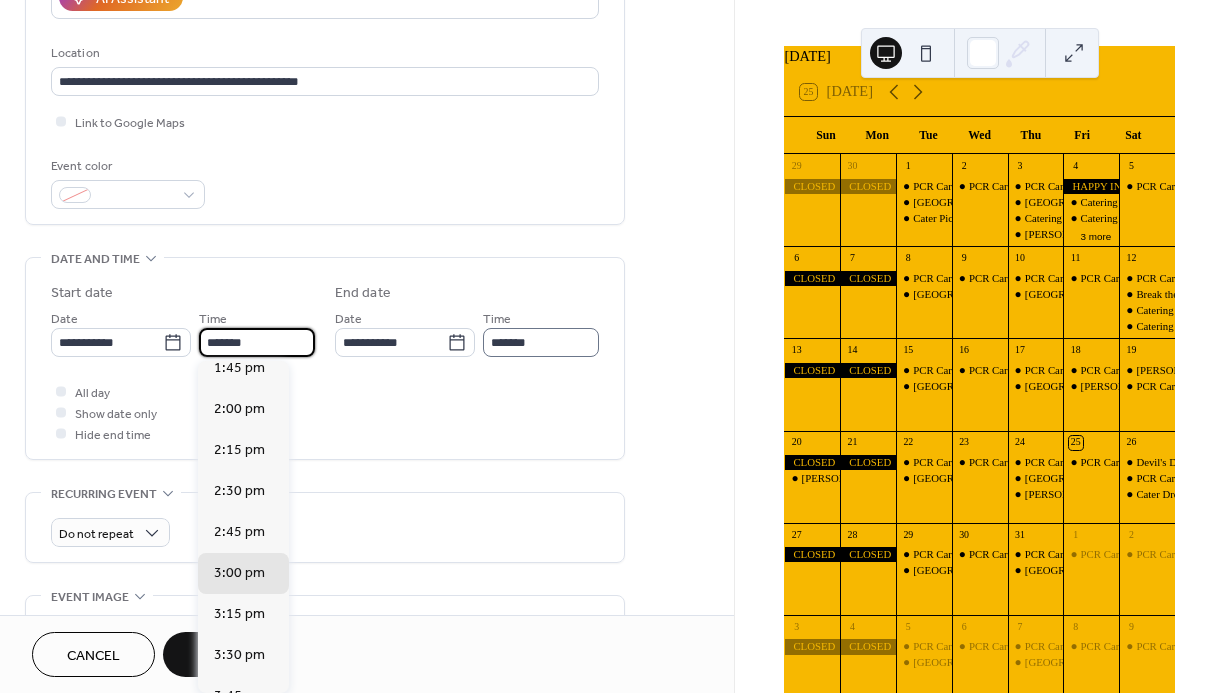 type on "*******" 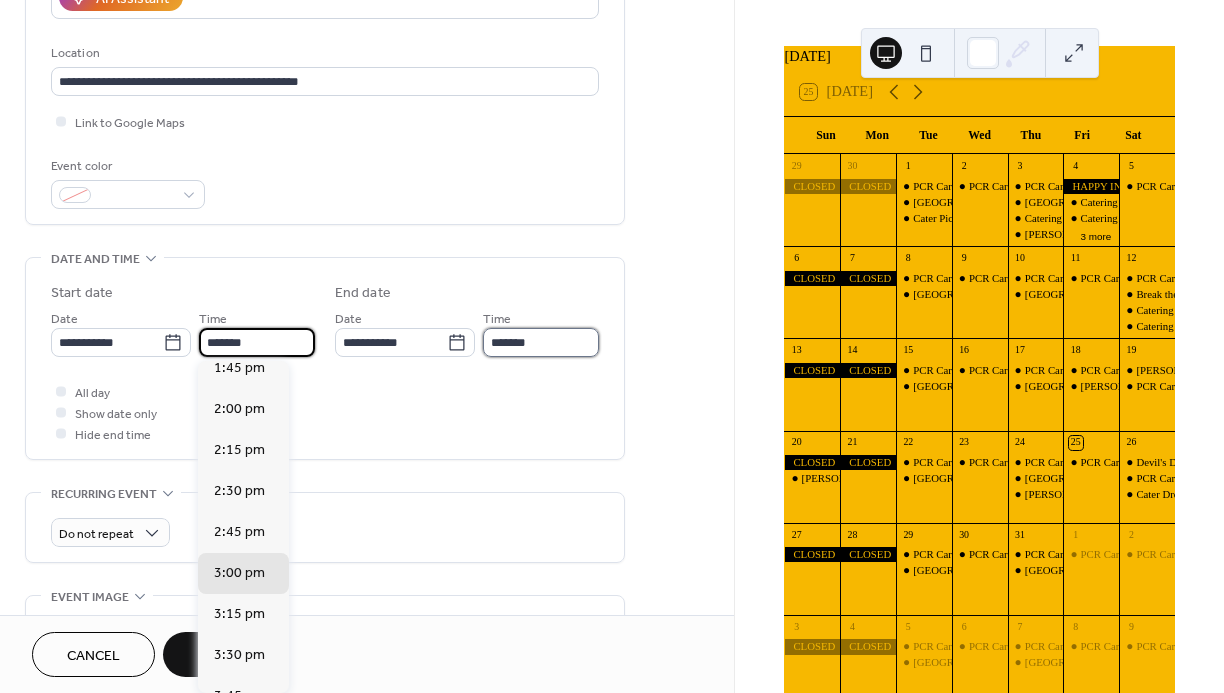 click on "*******" at bounding box center [541, 342] 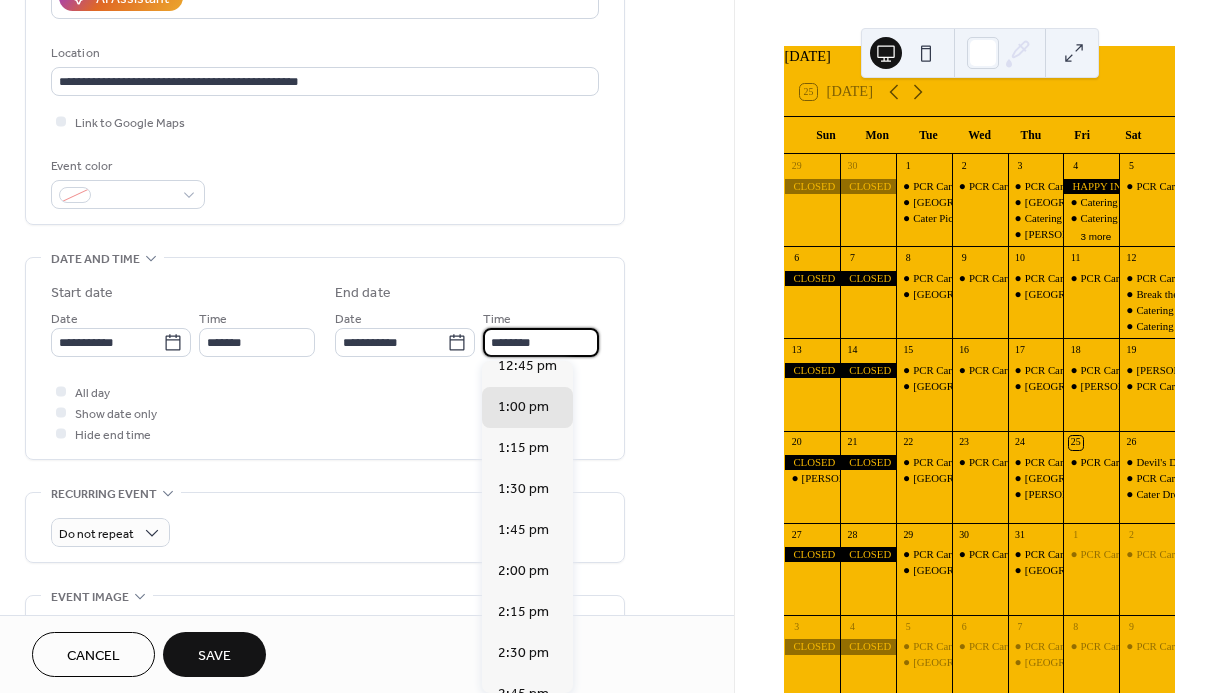 scroll, scrollTop: 3556, scrollLeft: 0, axis: vertical 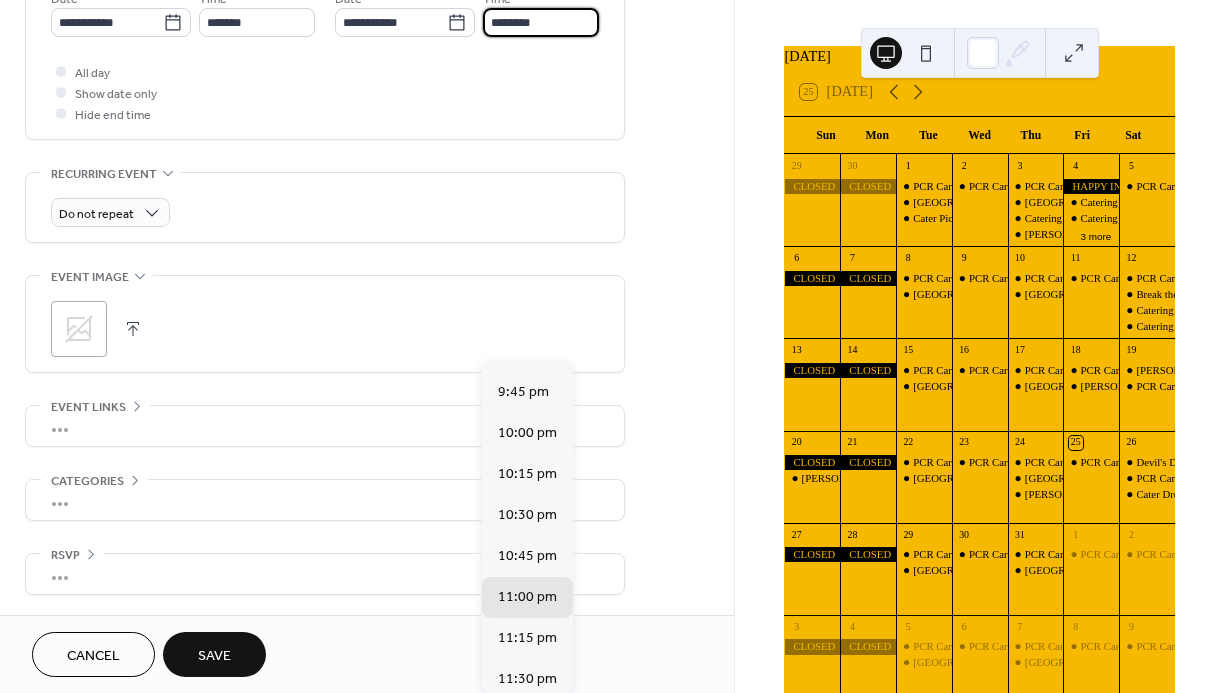 type on "********" 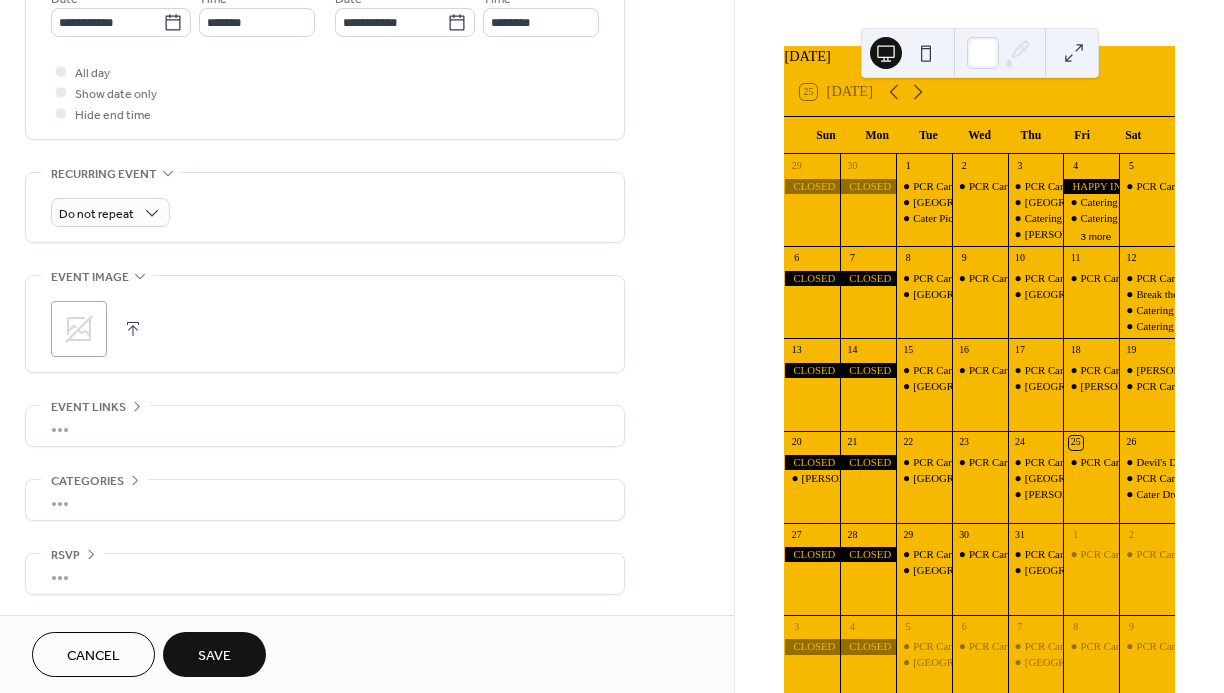 click on "Save" at bounding box center (214, 656) 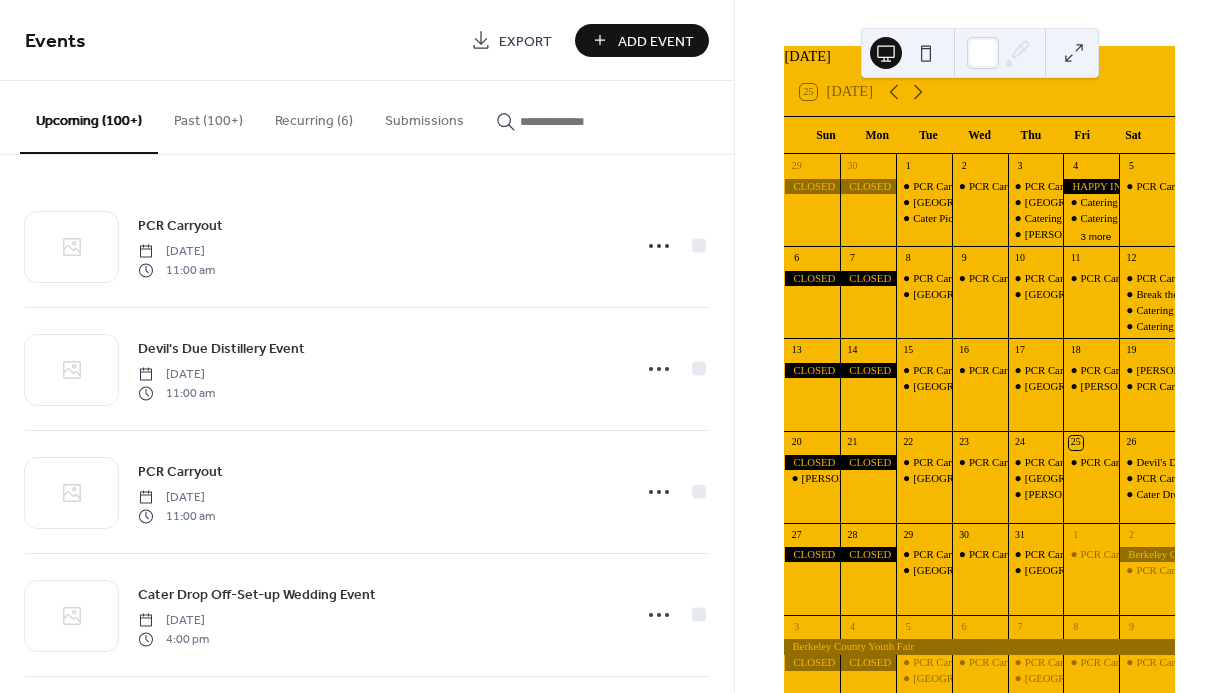 click on "PCR Carryout Friday, July 25, 2025 11:00 am Devil's Due Distillery Event Saturday, July 26, 2025 11:00 am PCR Carryout Saturday, July 26, 2025 11:00 am Cater Drop Off-Set-up Wedding Event Saturday, July 26, 2025 4:00 pm PCR Carryout Tuesday, July 29, 2025 11:00 am PCR Carryout Wednesday, July 30, 2025 11:00 am PCR Carryout Thursday, July 31, 2025 11:00 am PCR Carryout Friday, August 1, 2025 11:00 am PCR Carryout Saturday, August 2, 2025 11:00 am Berkeley County Youth Fair Saturday, August 2, 2025 3:00 pm PCR Carryout Tuesday, August 5, 2025 11:00 am PCR Carryout Wednesday, August 6, 2025 11:00 am PCR Carryout Thursday, August 7, 2025 11:00 am PCR Carryout Friday, August 8, 2025 11:00 am PCR Carryout Saturday, August 9, 2025 11:00 am PCR Carryout Tuesday, August 12, 2025 11:00 am PCR Carryout Wednesday, August 13, 2025 11:00 am PCR Carryout Thursday, August 14, 2025 11:00 am PCR Carryout Friday, August 15, 2025 11:00 am Food Truck Friday's - Riverbend RV Park Friday, August 15, 2025 6:00 pm PCR Carryout" at bounding box center [367, 424] 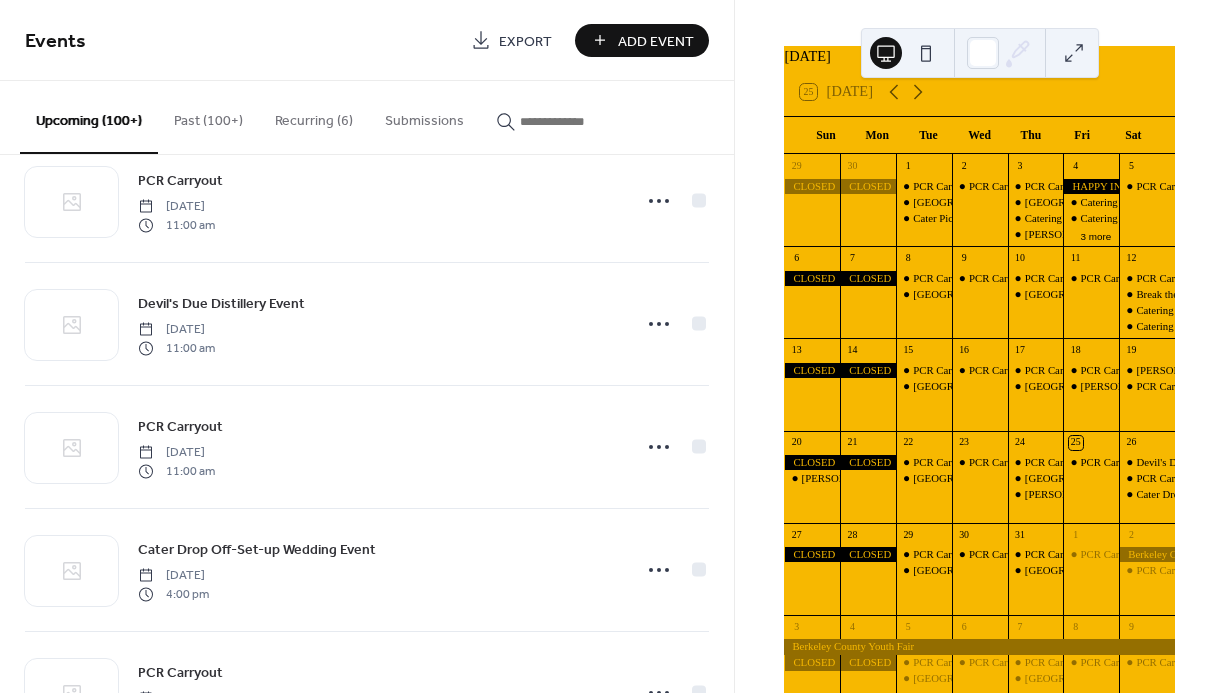 scroll, scrollTop: 0, scrollLeft: 0, axis: both 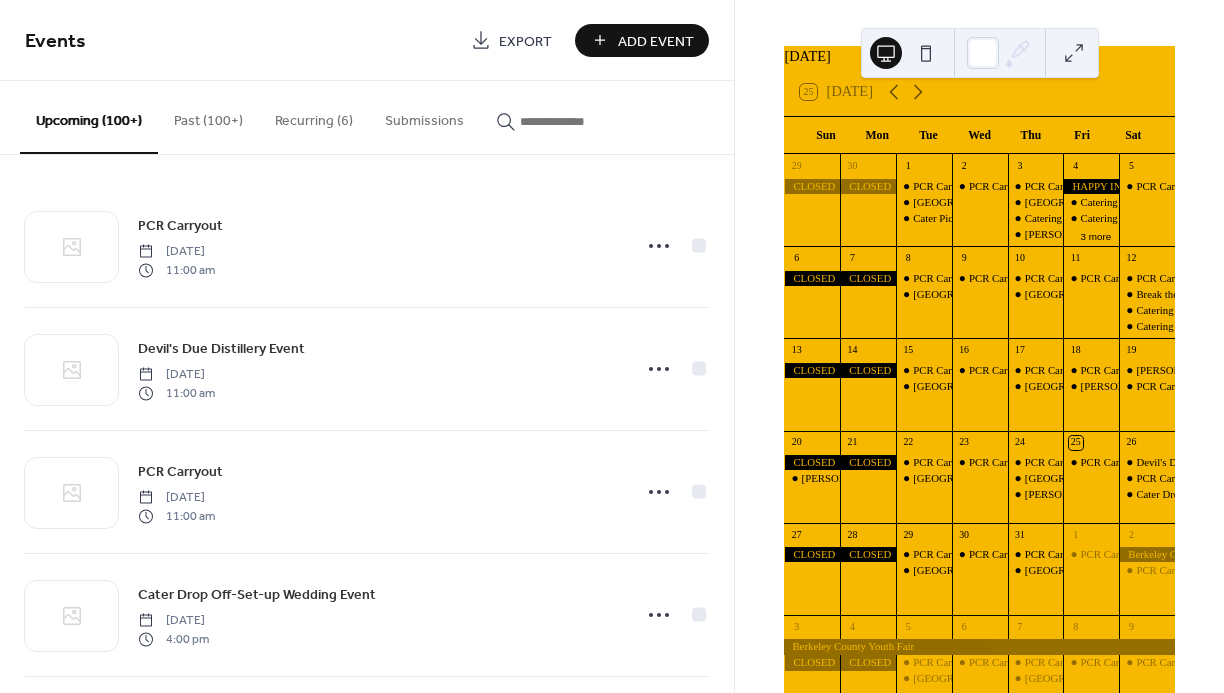 click on "Past (100+)" at bounding box center [208, 116] 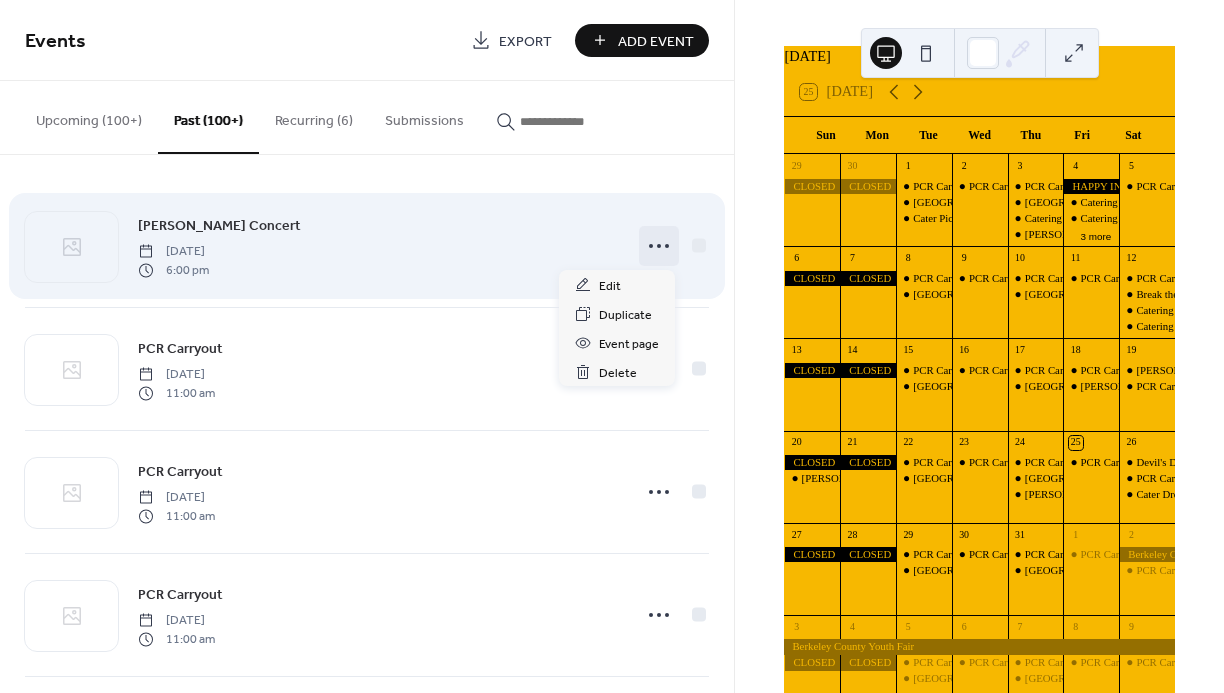 click 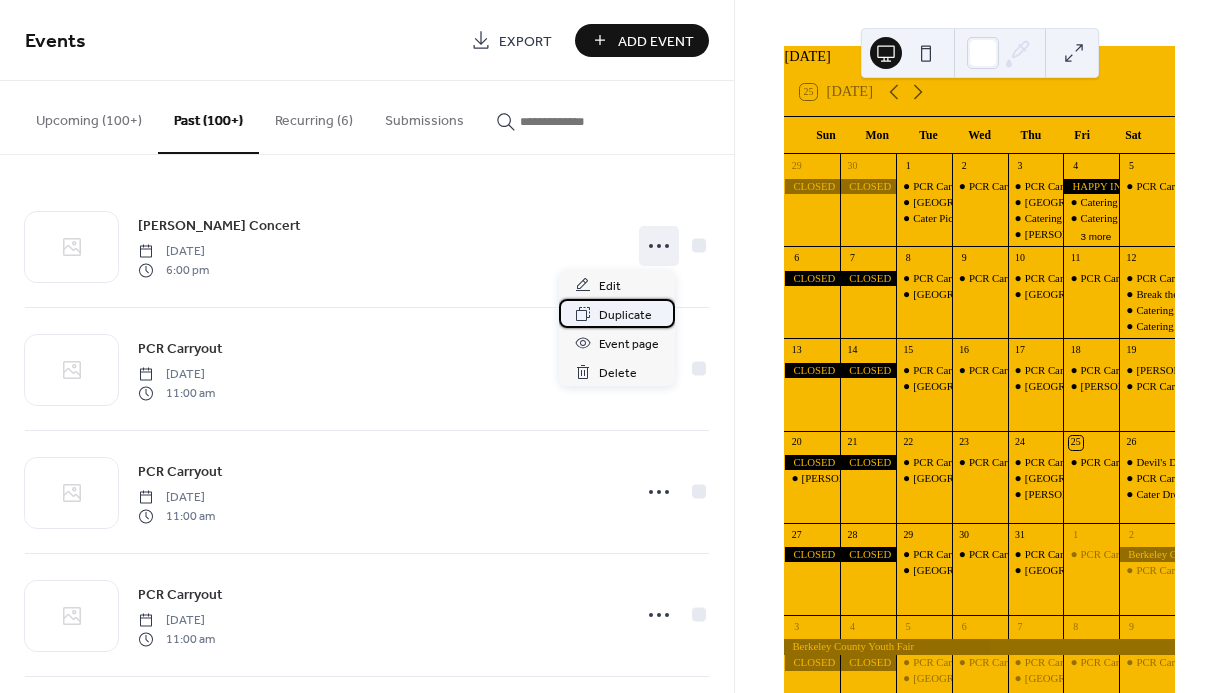click on "Duplicate" at bounding box center (625, 315) 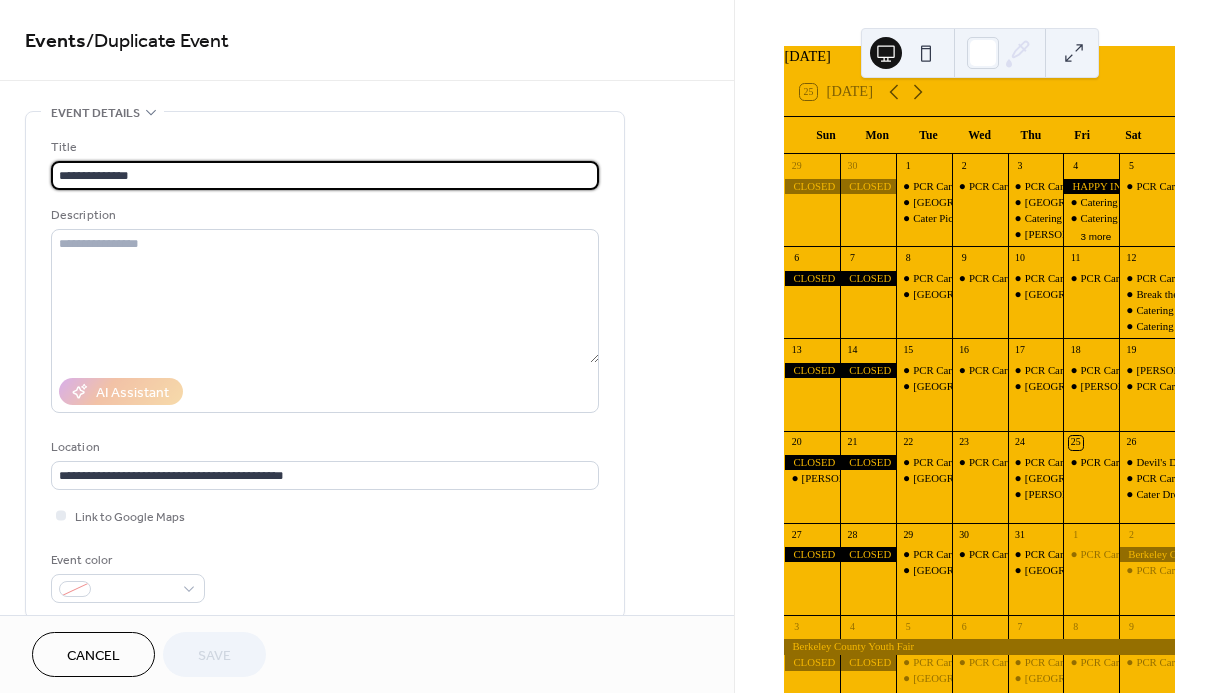 click on "**********" at bounding box center (325, 175) 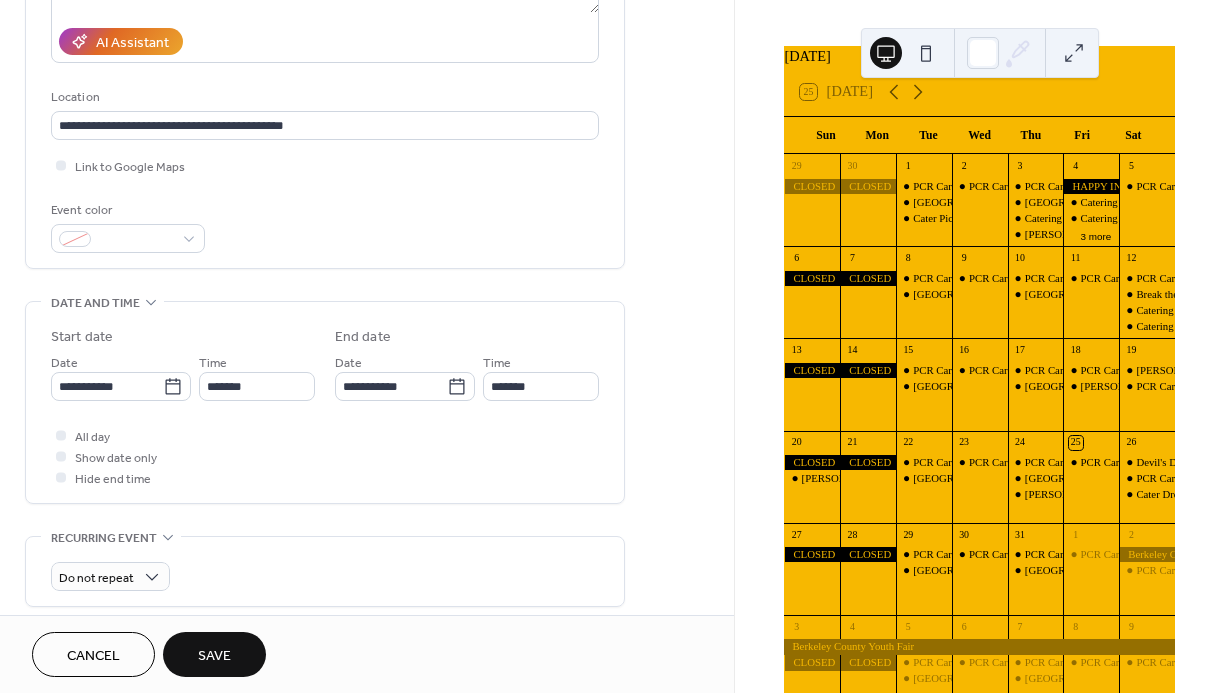 scroll, scrollTop: 353, scrollLeft: 0, axis: vertical 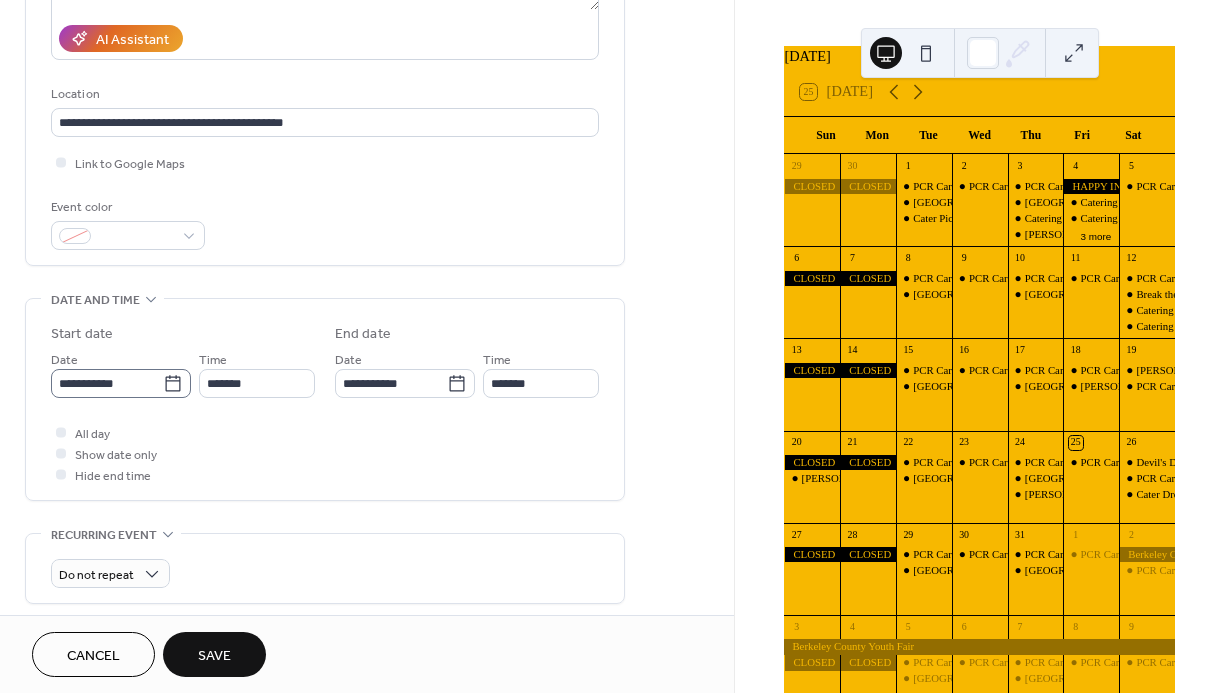 type on "**********" 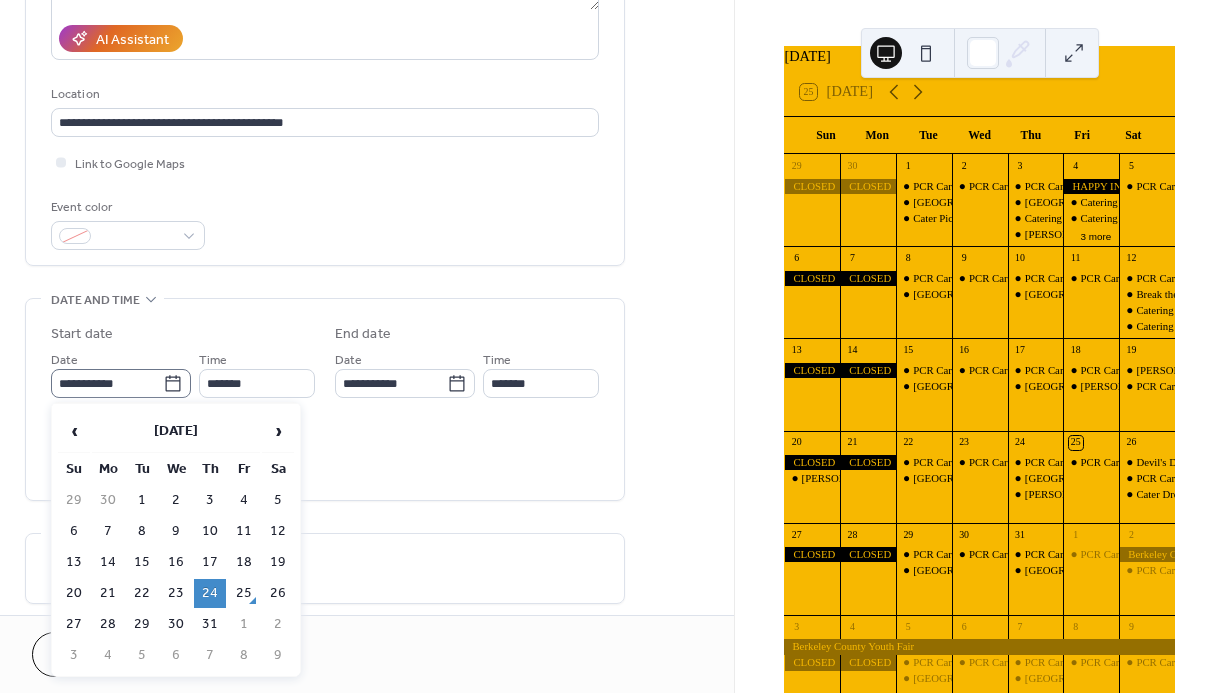 click 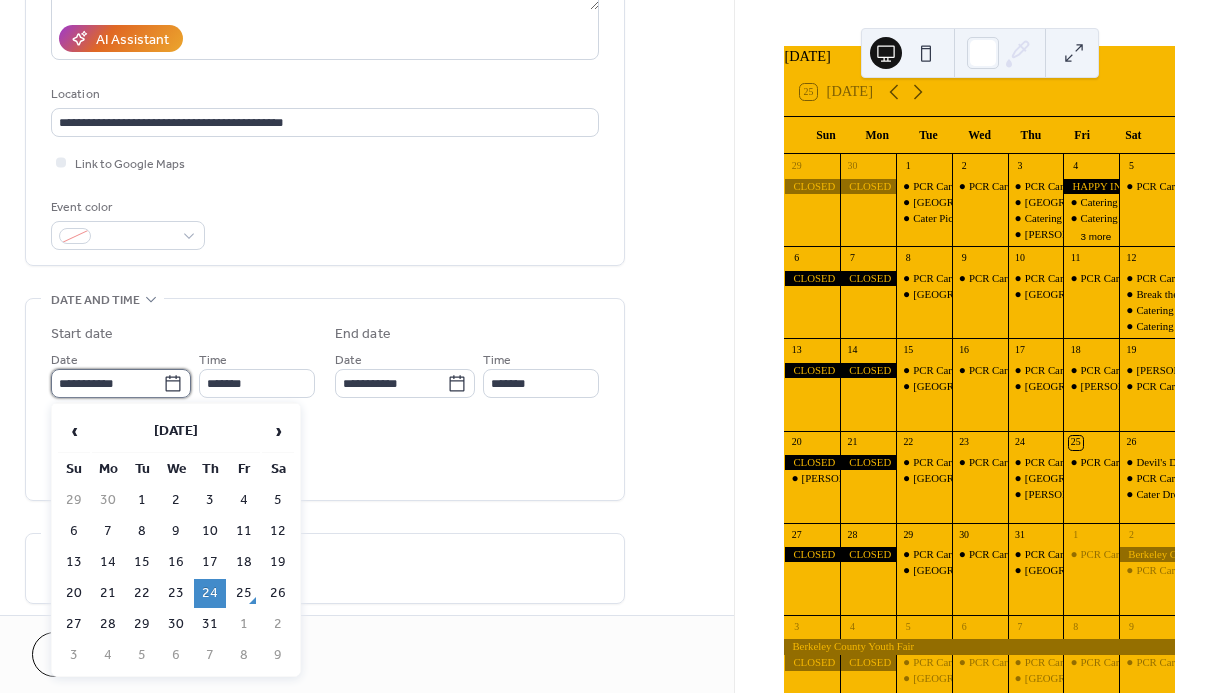 click on "**********" at bounding box center (107, 383) 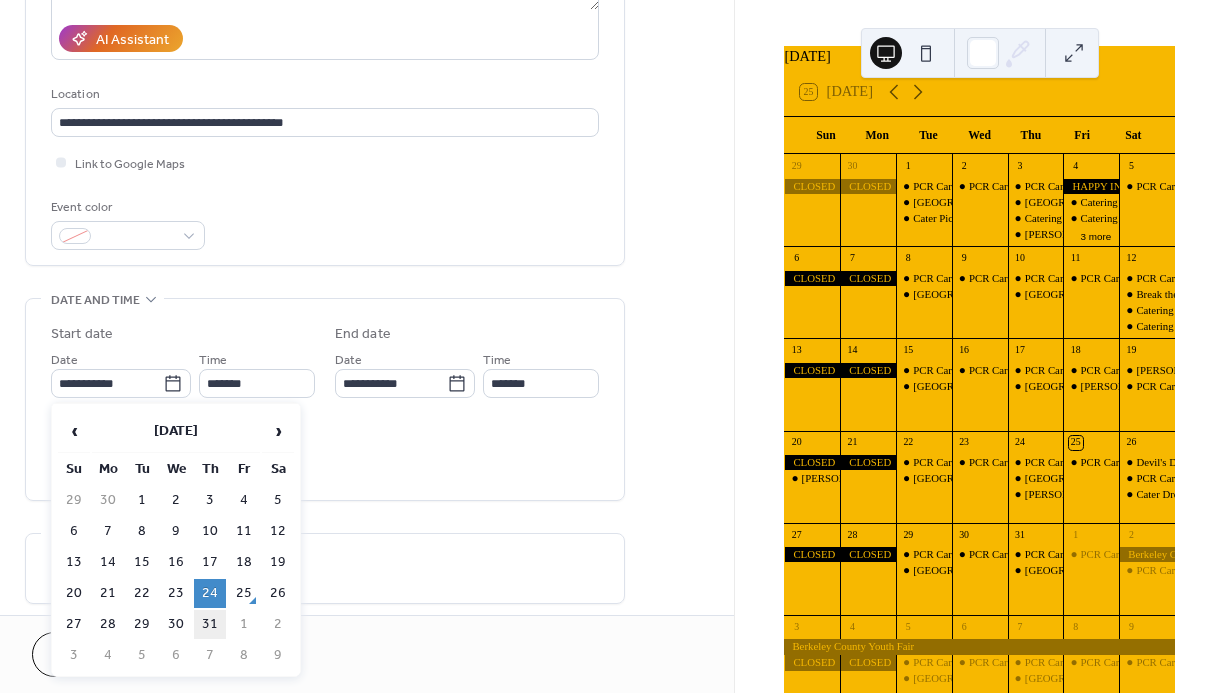 click on "31" at bounding box center (210, 624) 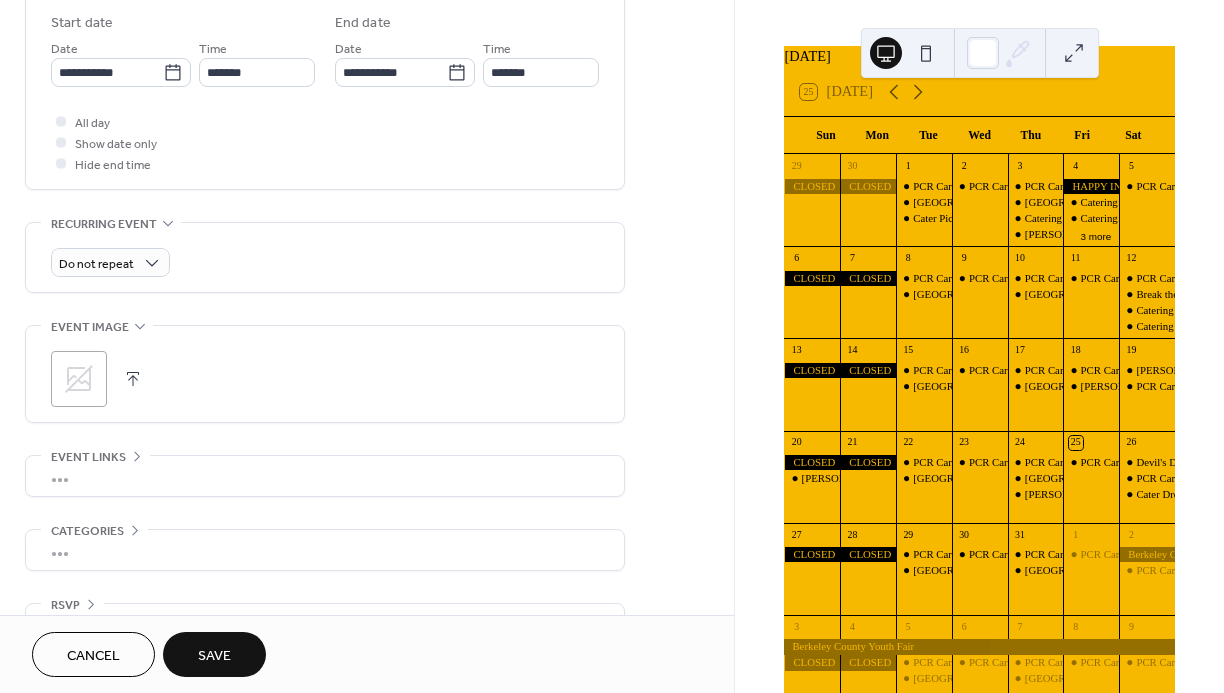 scroll, scrollTop: 715, scrollLeft: 0, axis: vertical 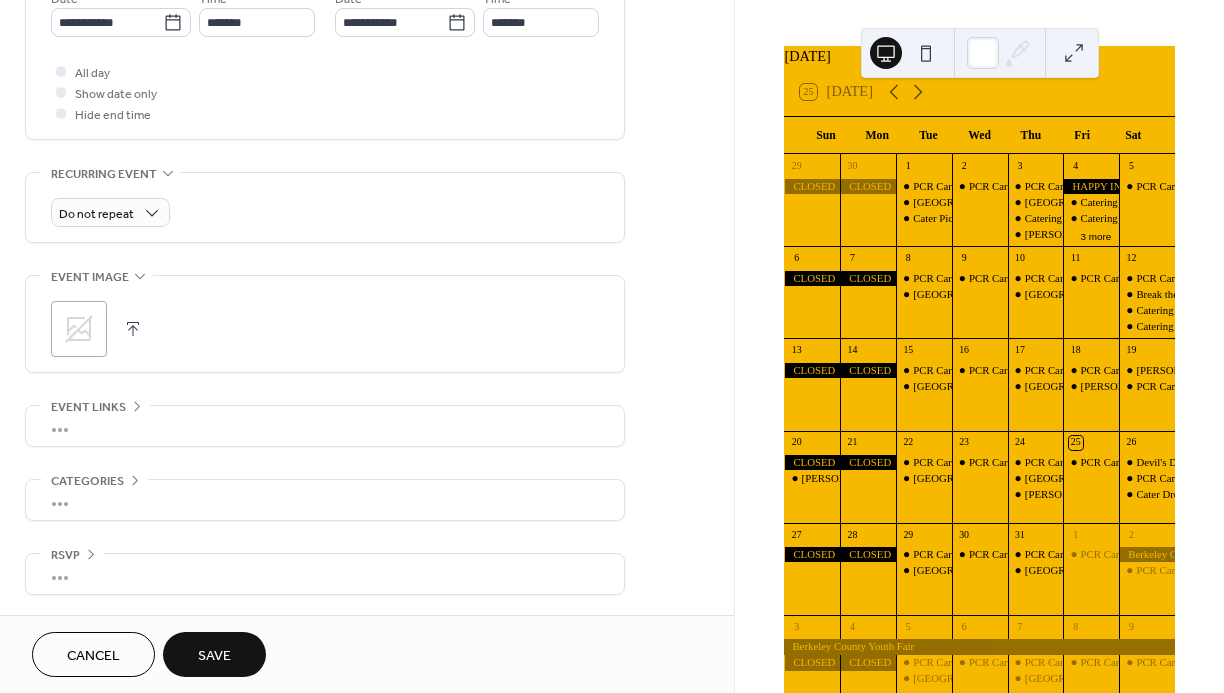 click on "Save" at bounding box center (214, 656) 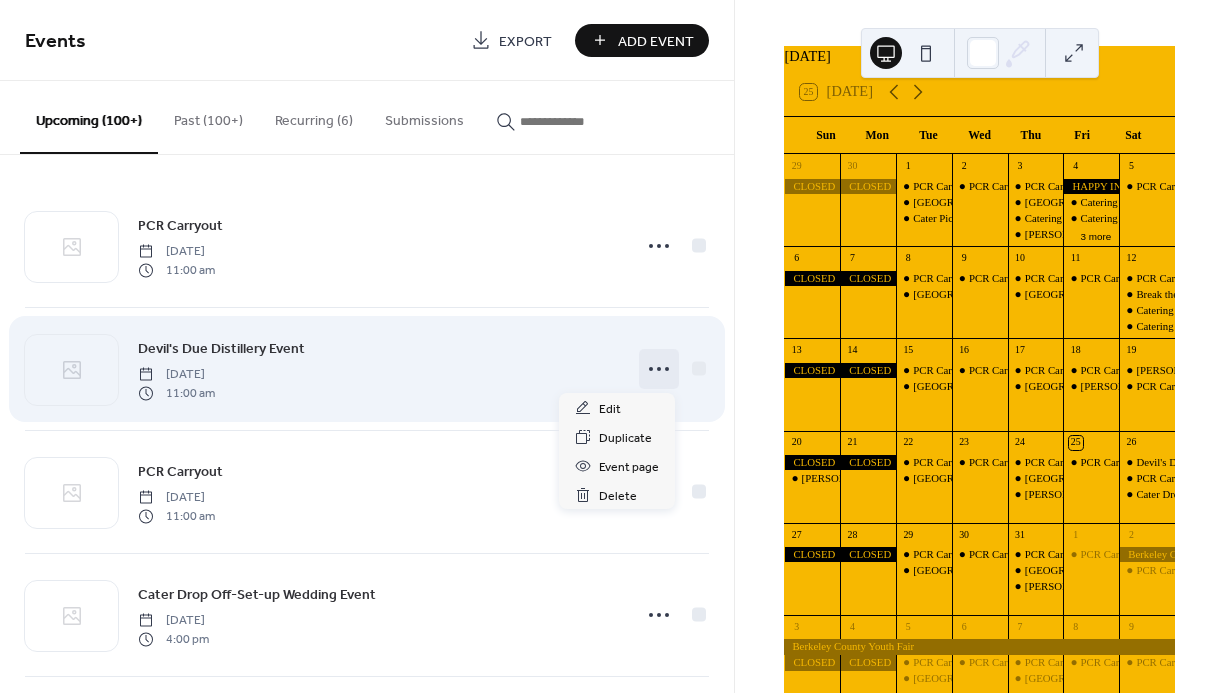 click 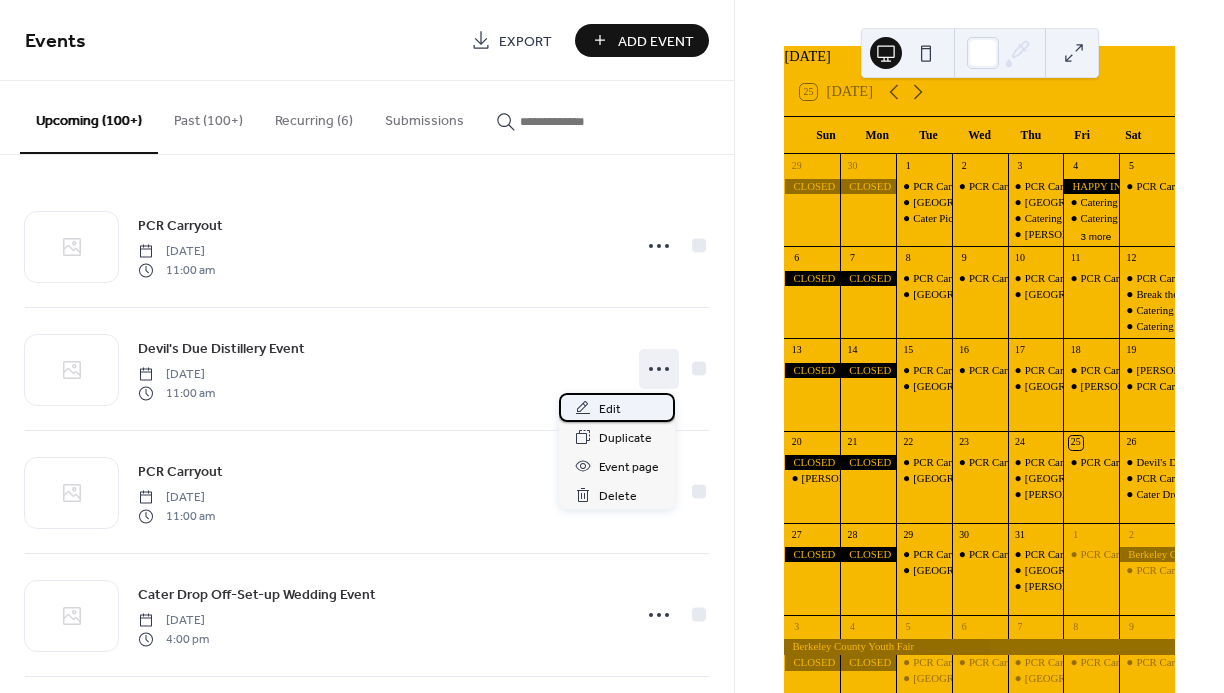 click on "Edit" at bounding box center (610, 409) 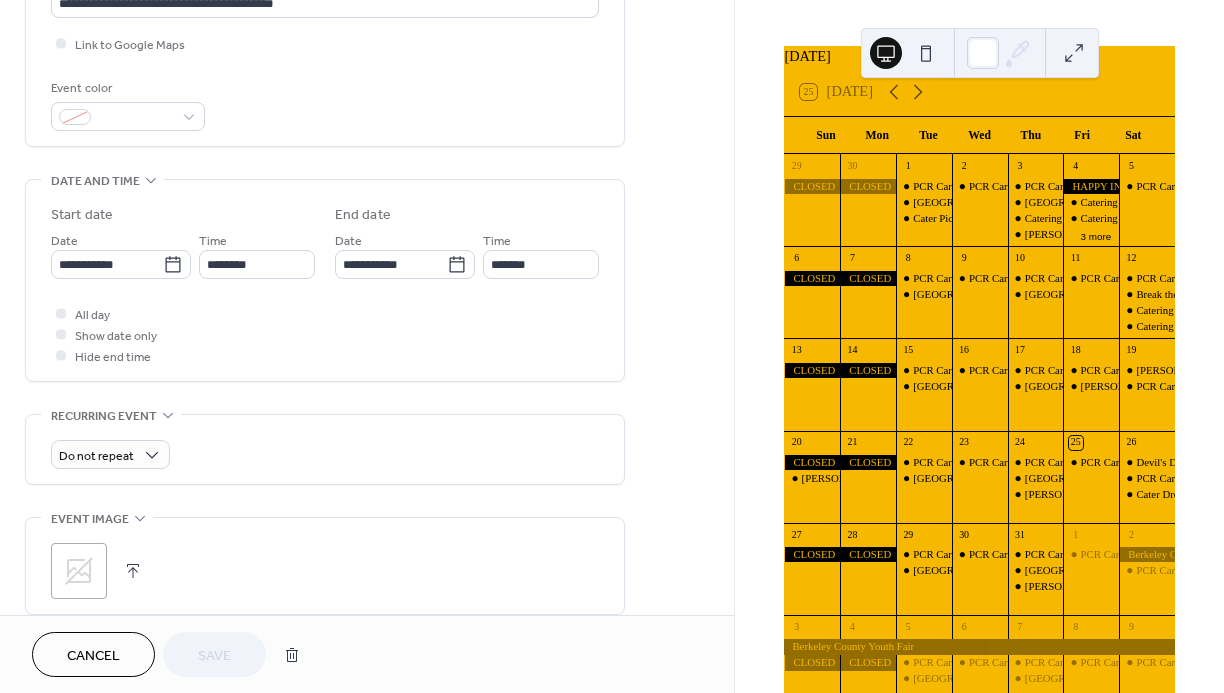 scroll, scrollTop: 482, scrollLeft: 0, axis: vertical 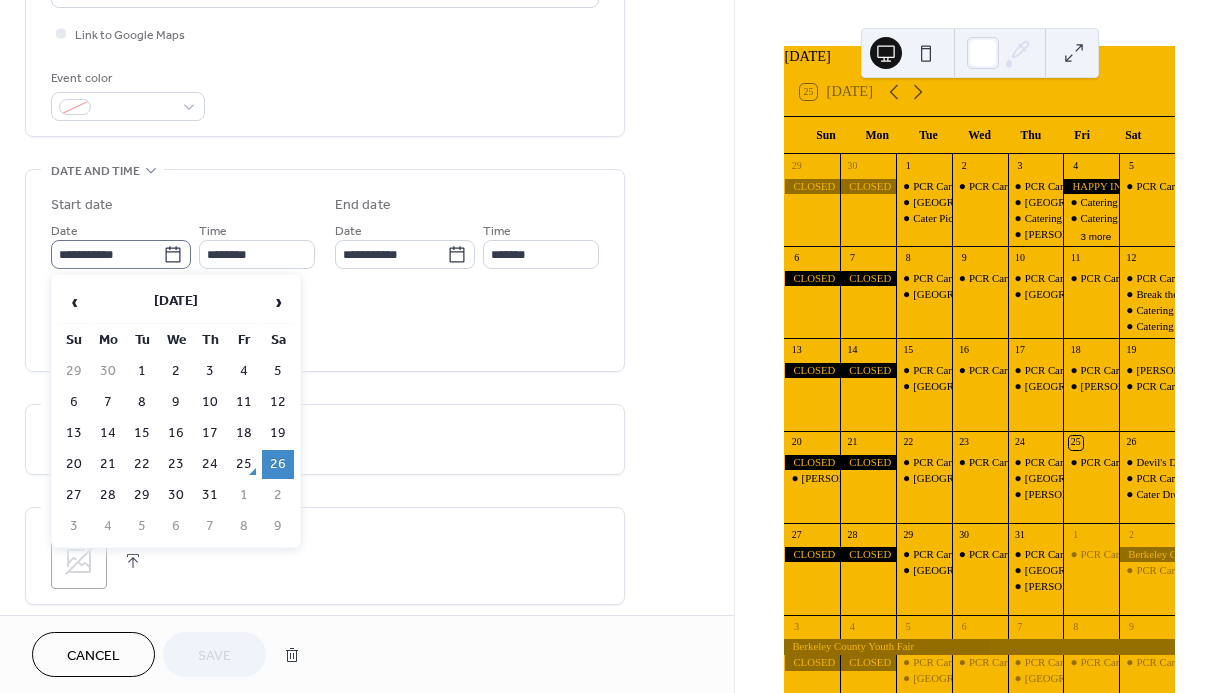 click 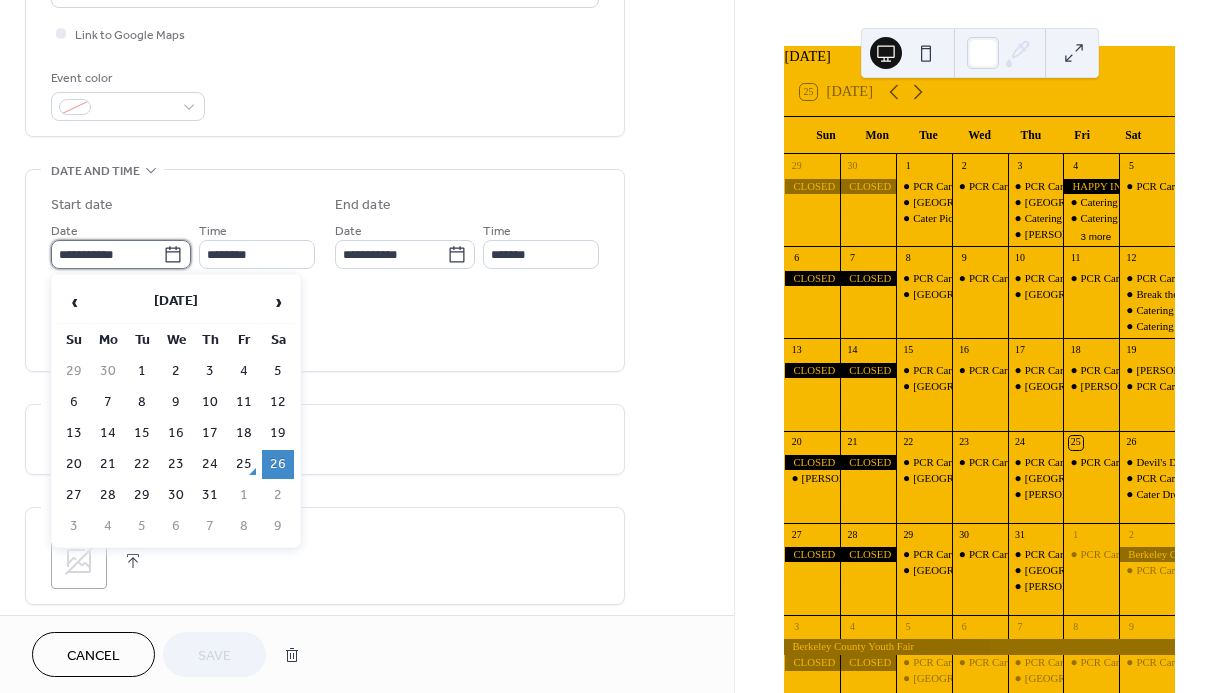click on "**********" at bounding box center (107, 254) 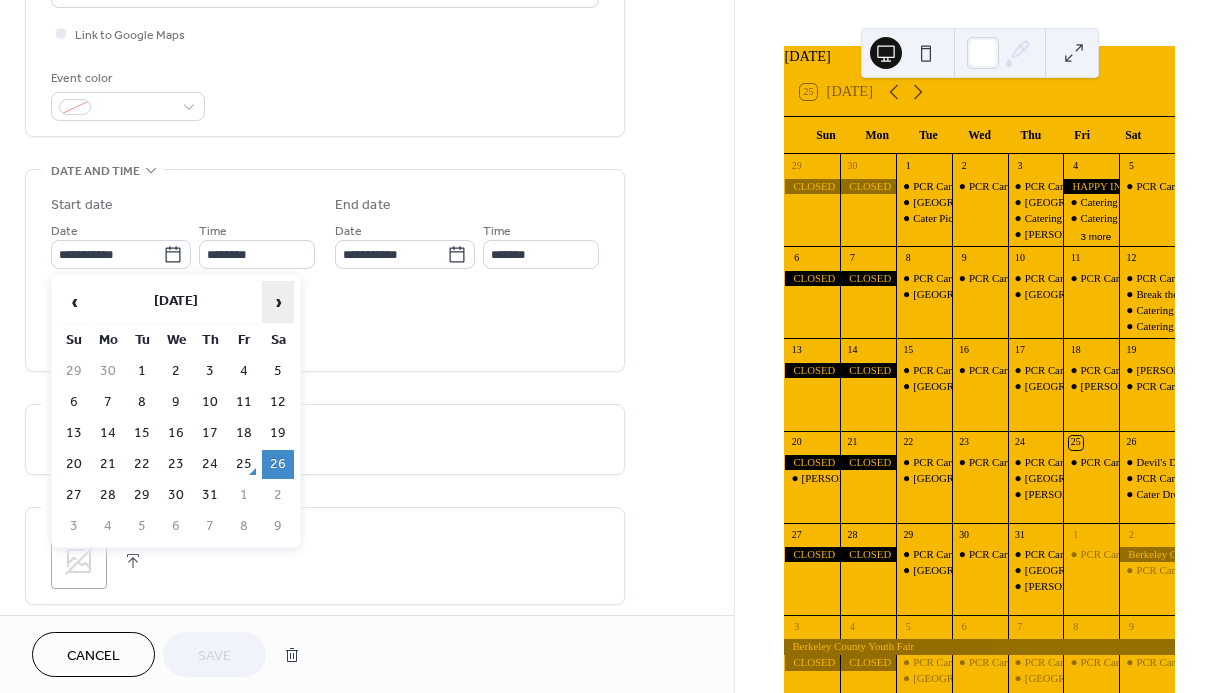 click on "›" at bounding box center (278, 302) 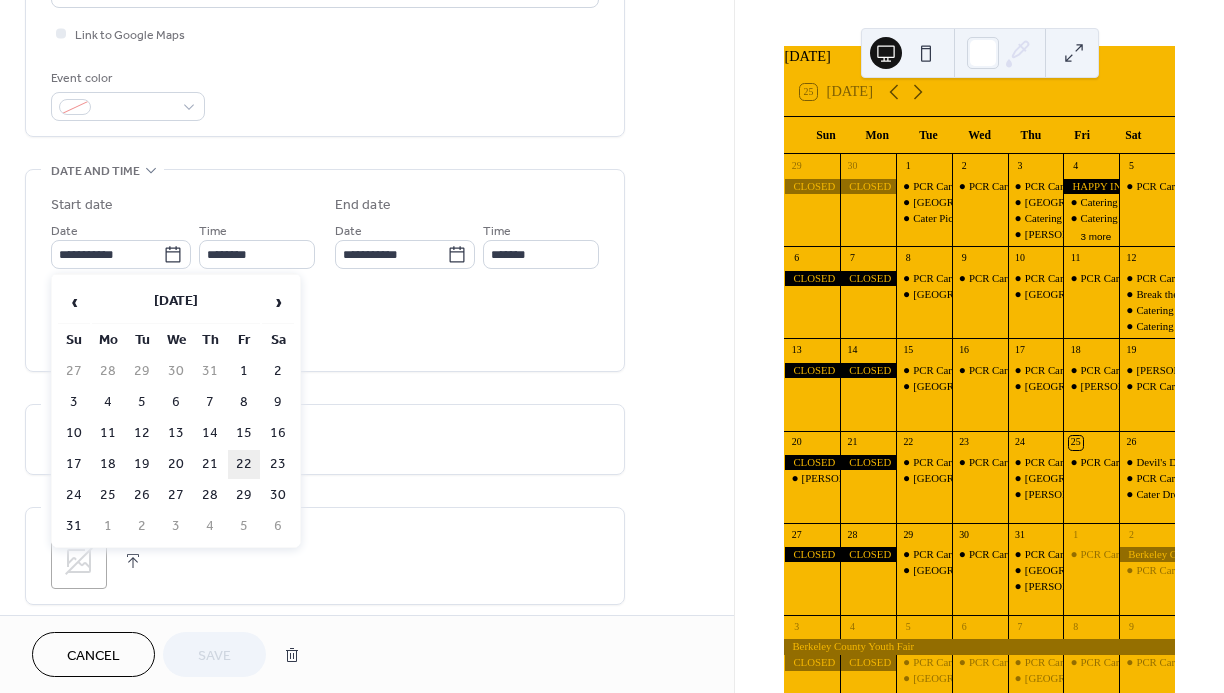 click on "22" at bounding box center [244, 464] 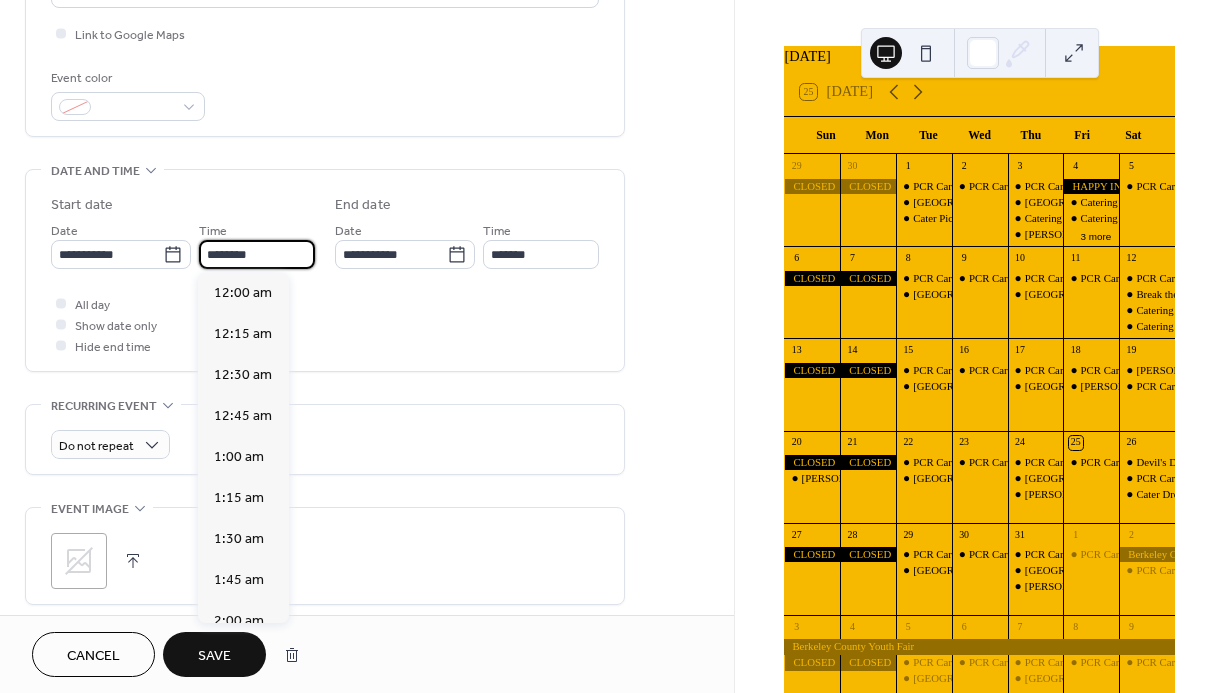 drag, startPoint x: 209, startPoint y: 252, endPoint x: 221, endPoint y: 267, distance: 19.209373 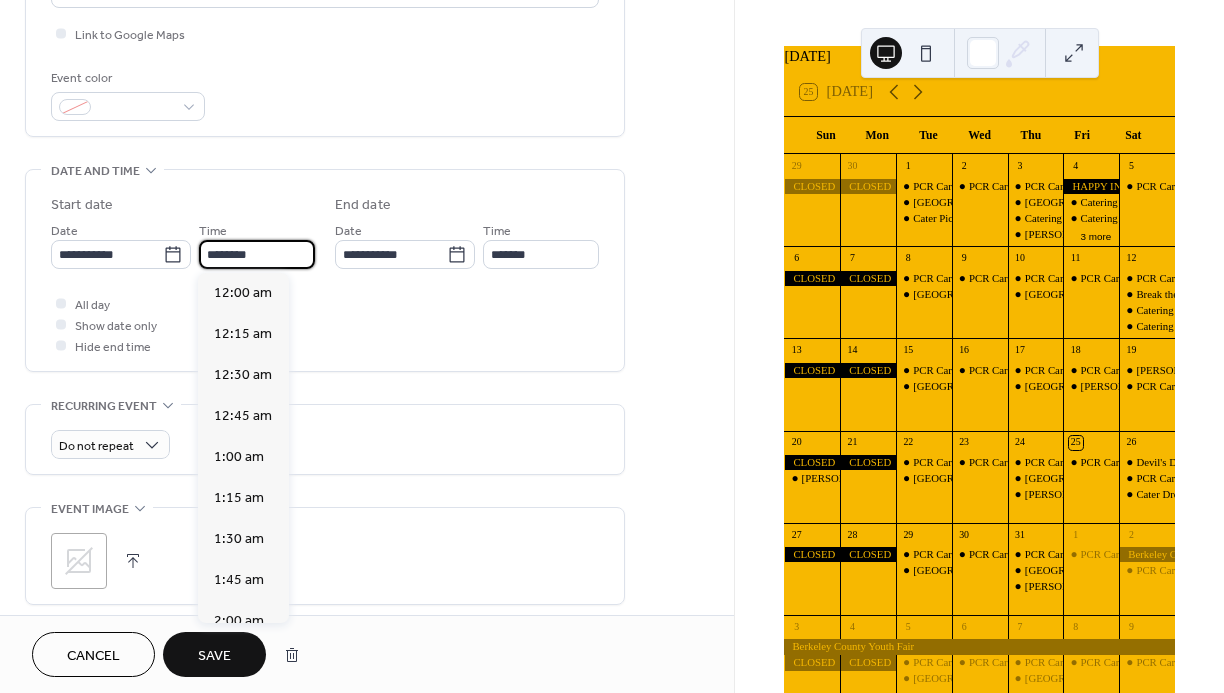 click on "********" at bounding box center [257, 254] 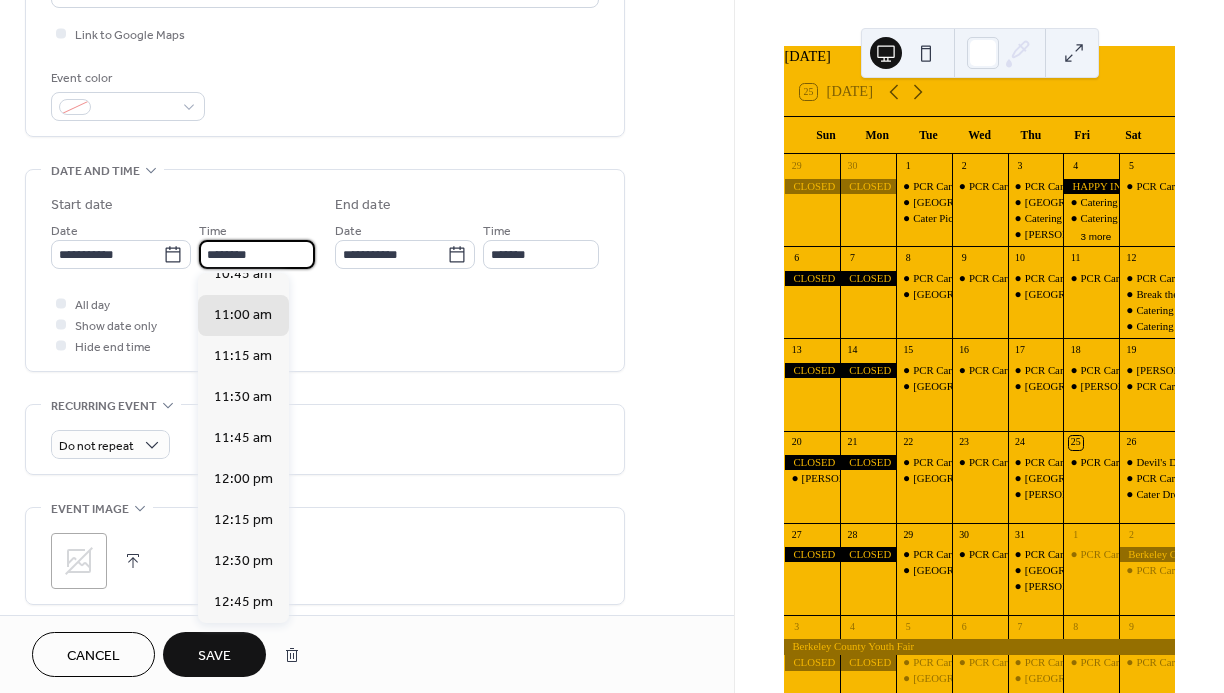 scroll, scrollTop: 1, scrollLeft: 0, axis: vertical 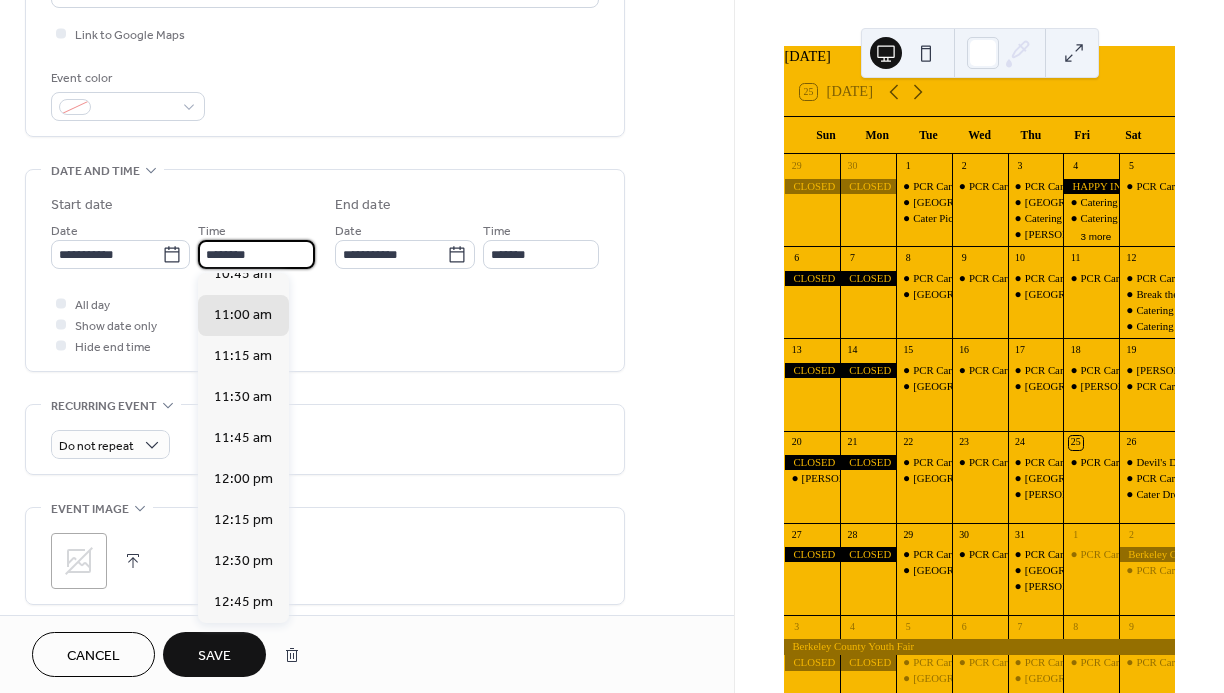 click on "********" at bounding box center (256, 254) 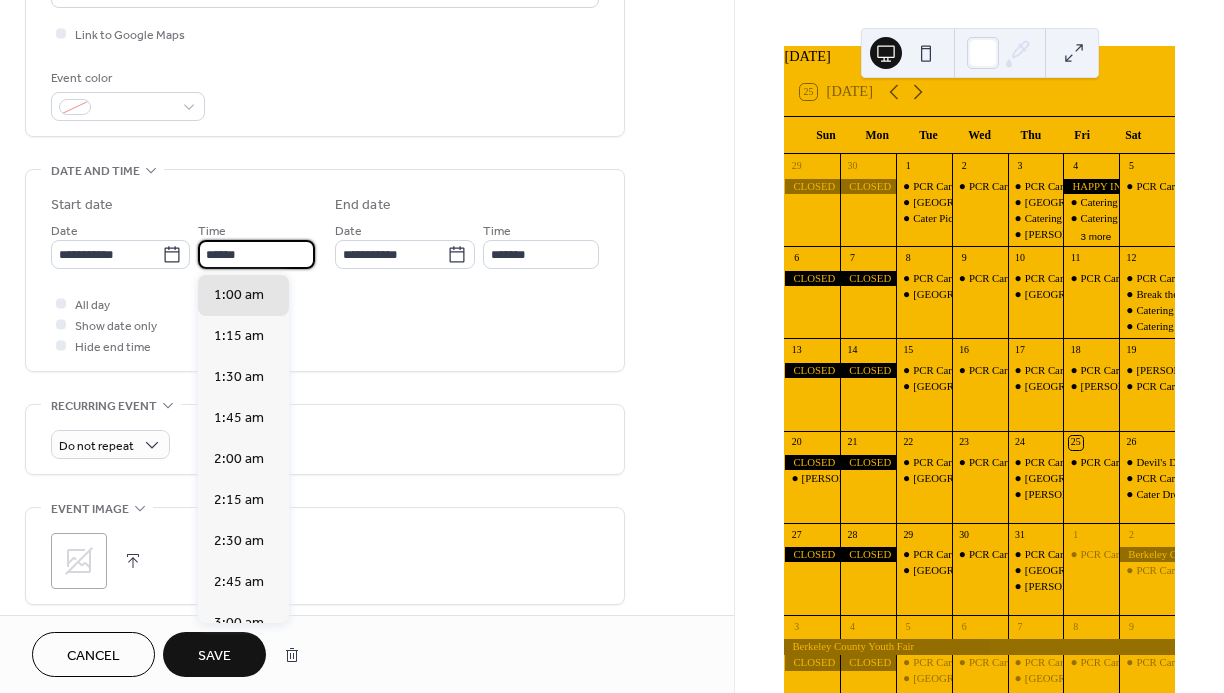 scroll, scrollTop: 2106, scrollLeft: 0, axis: vertical 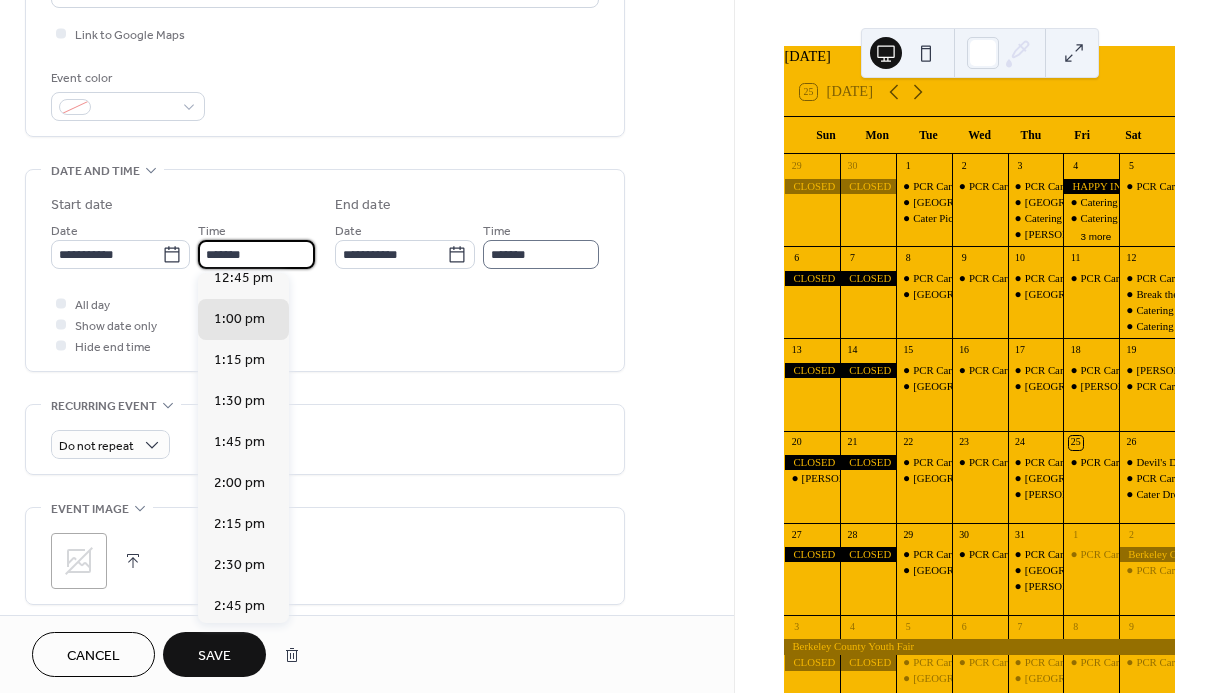 type on "*******" 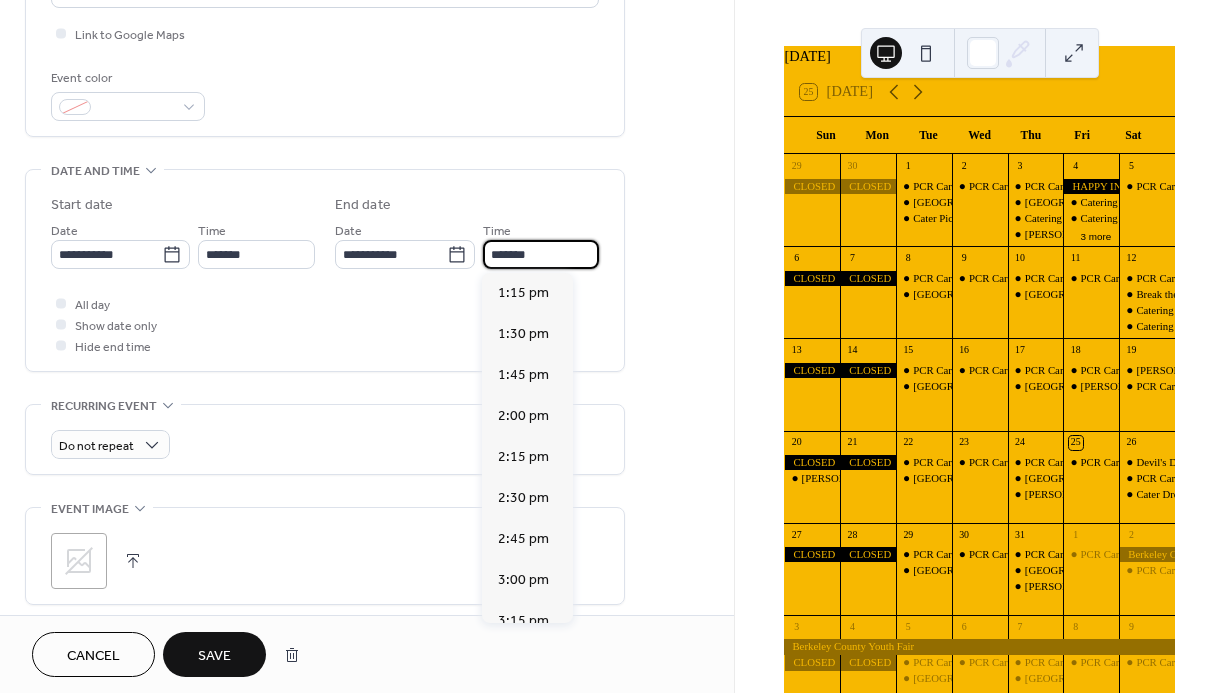 click on "*******" at bounding box center (541, 254) 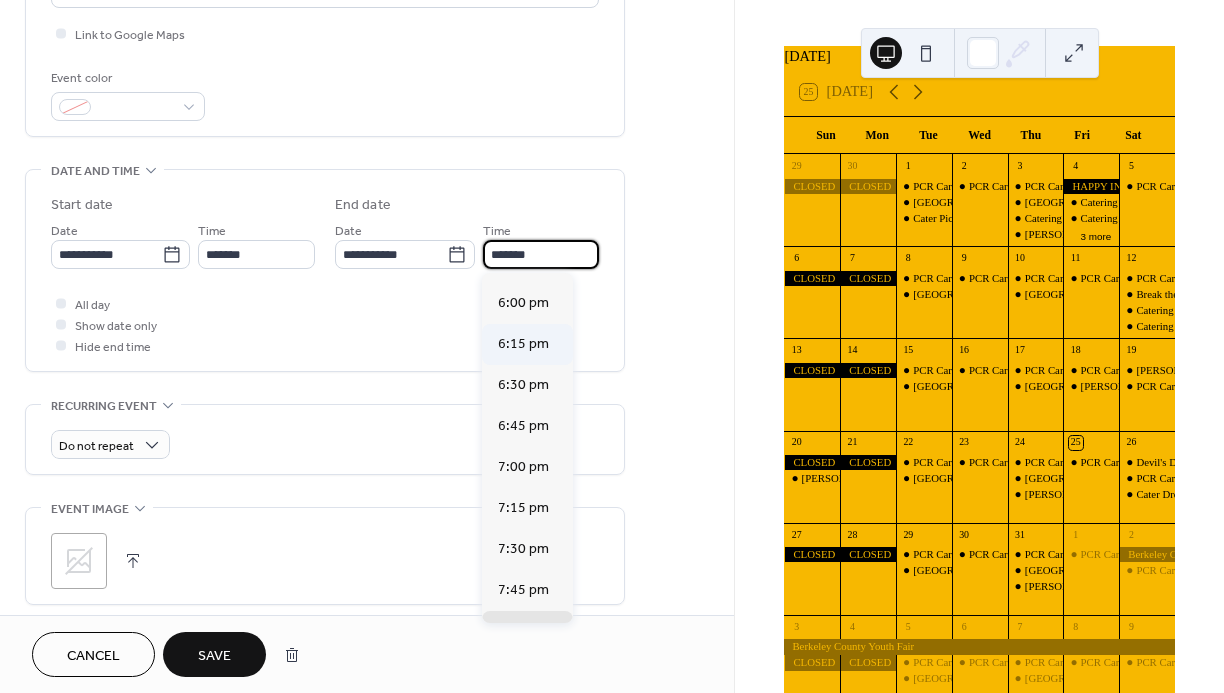 scroll, scrollTop: 1093, scrollLeft: 0, axis: vertical 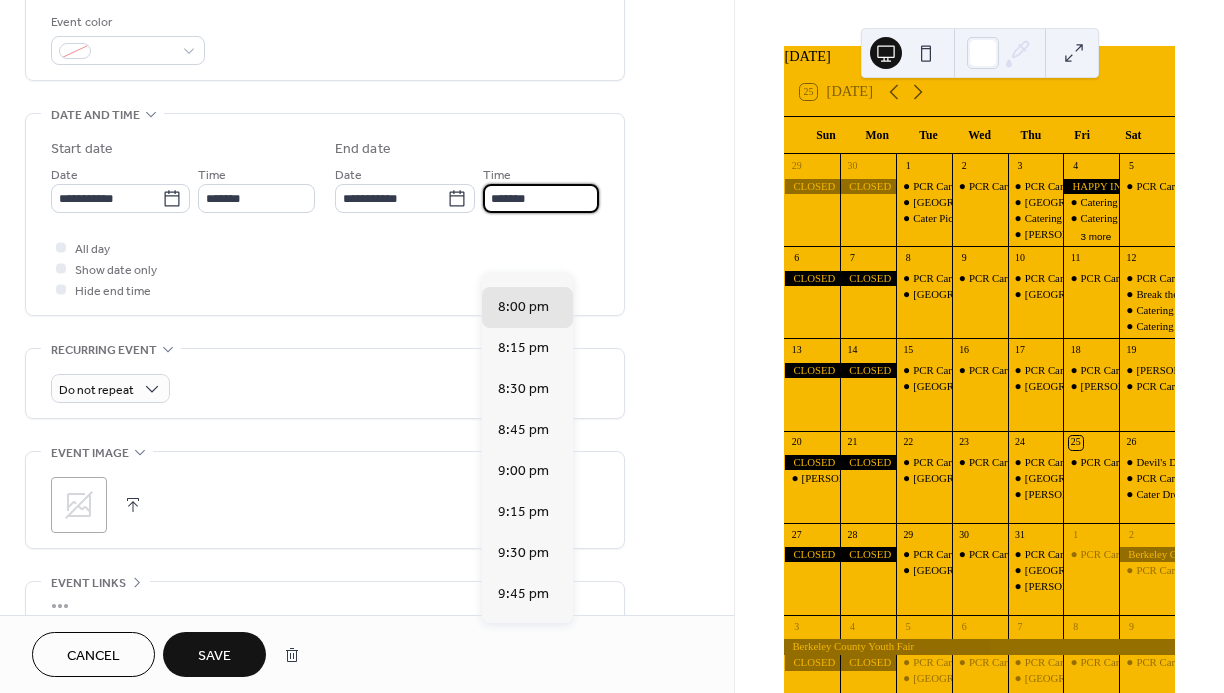 type on "*******" 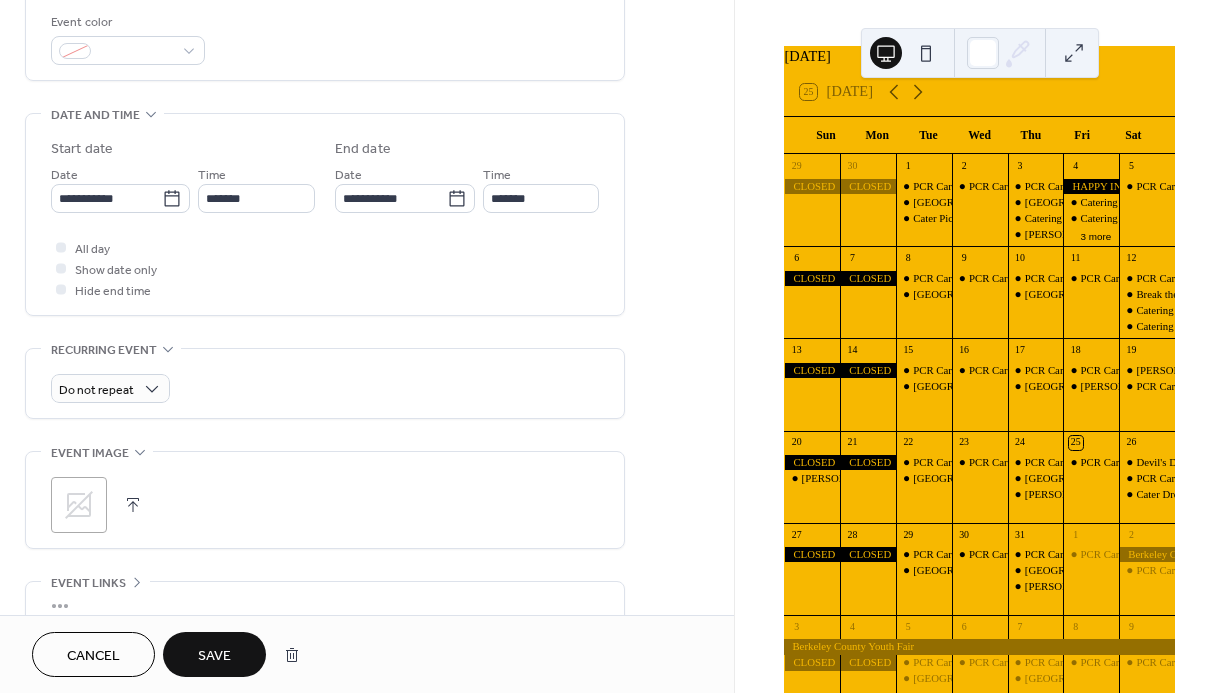 click on "Save" at bounding box center (214, 656) 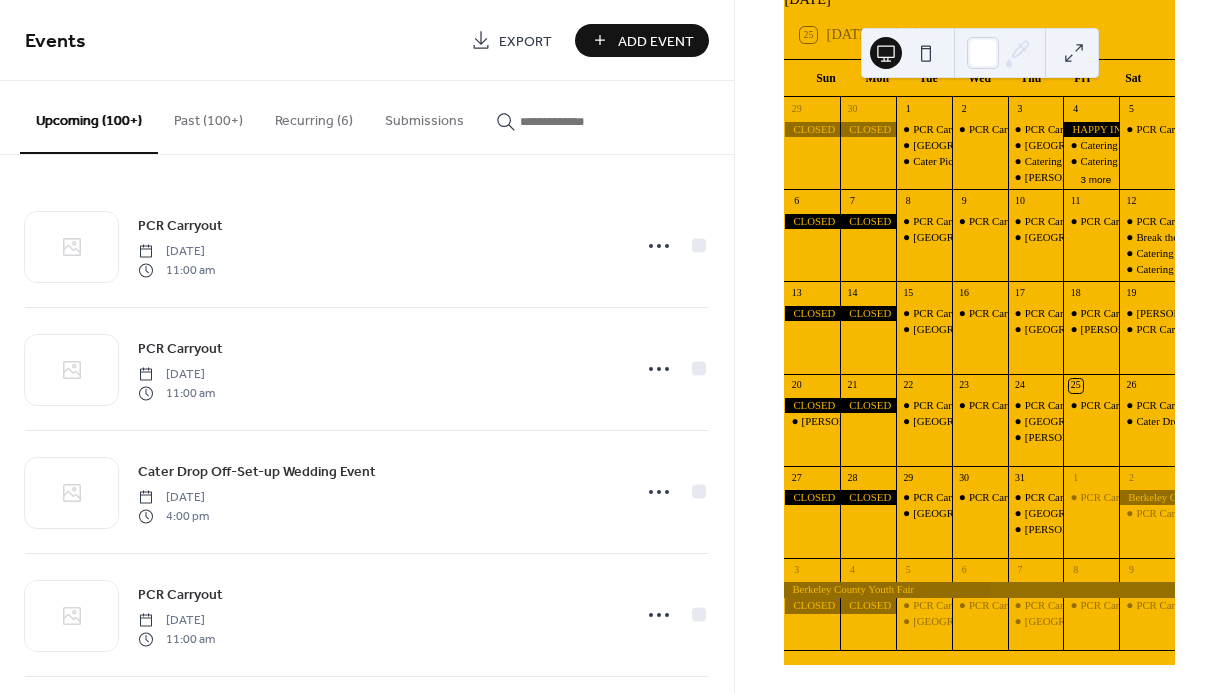 scroll, scrollTop: 135, scrollLeft: 0, axis: vertical 